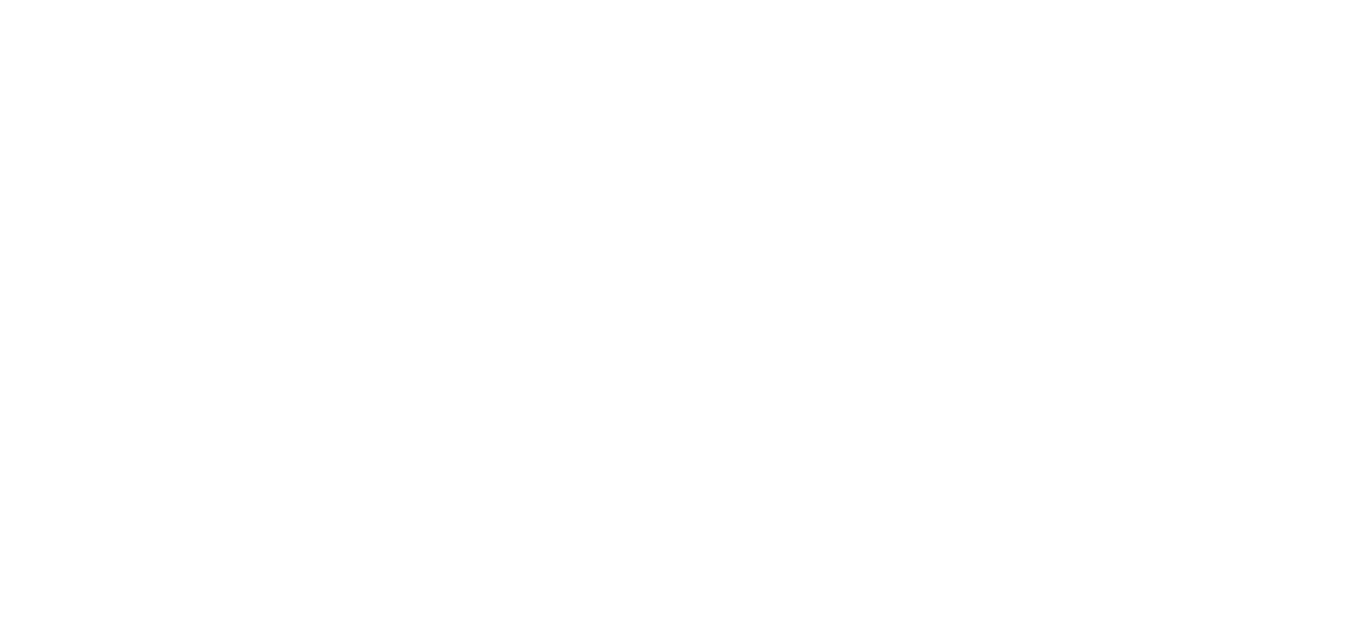 scroll, scrollTop: 0, scrollLeft: 0, axis: both 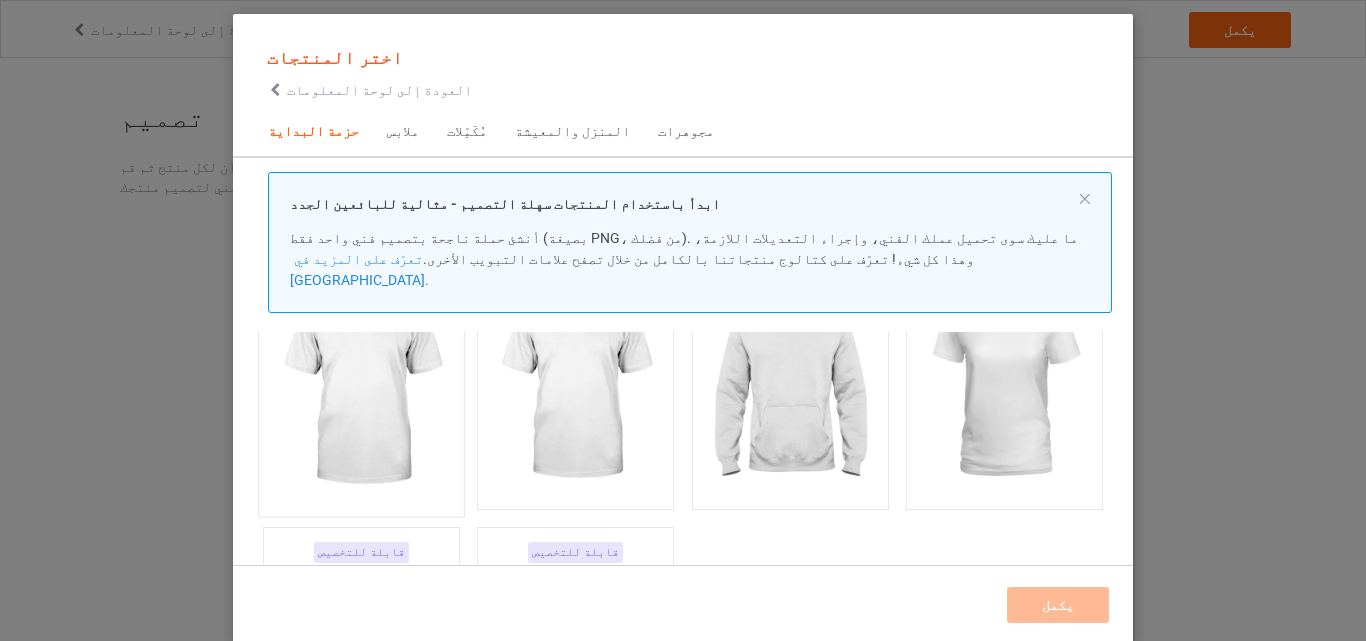 click at bounding box center (361, 388) 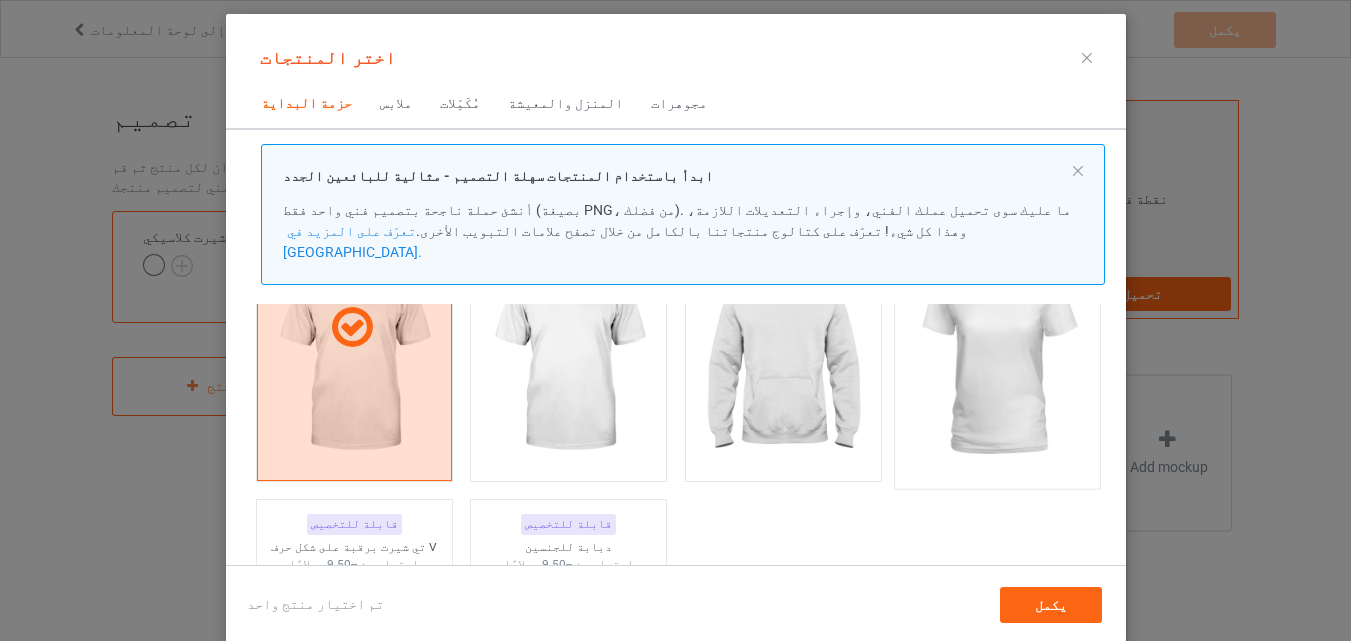 click at bounding box center (997, 360) 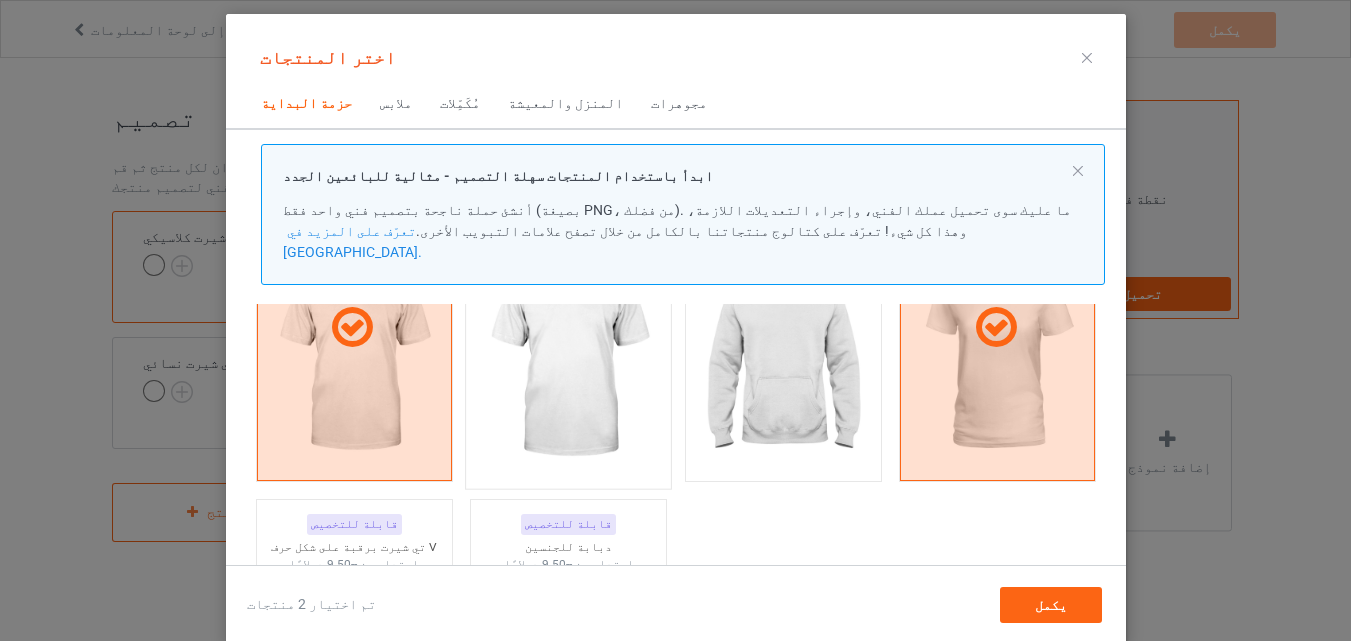 click at bounding box center (568, 360) 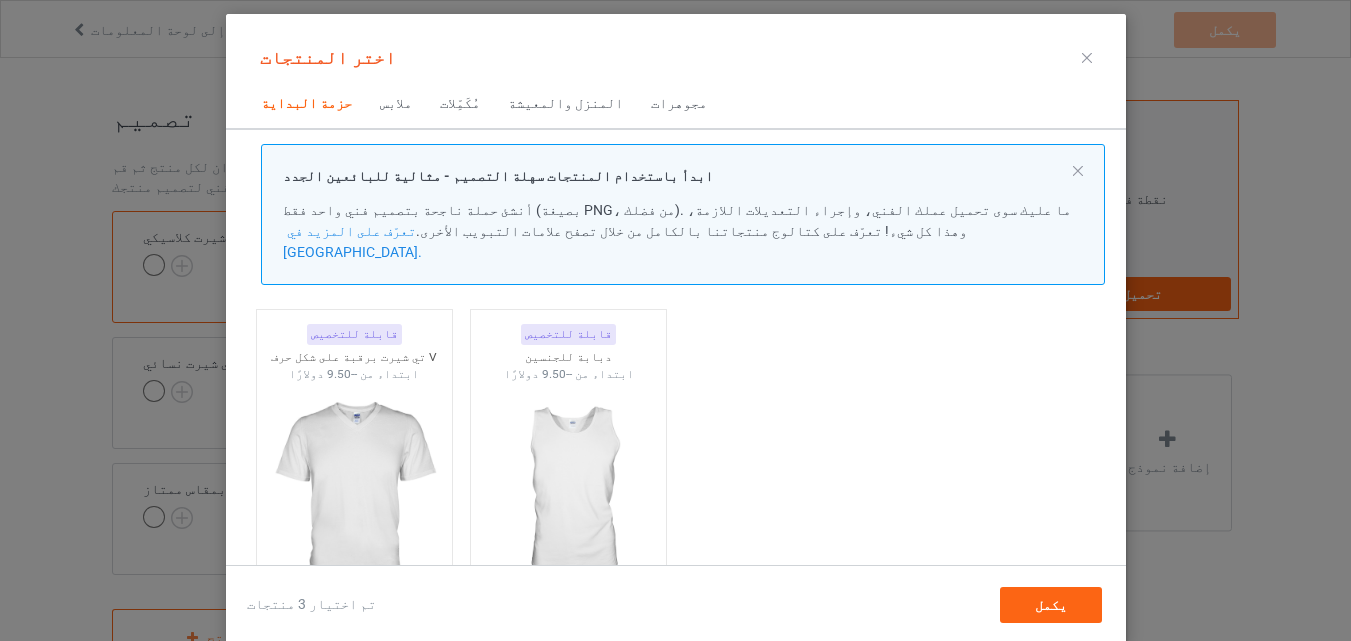 scroll, scrollTop: 400, scrollLeft: 0, axis: vertical 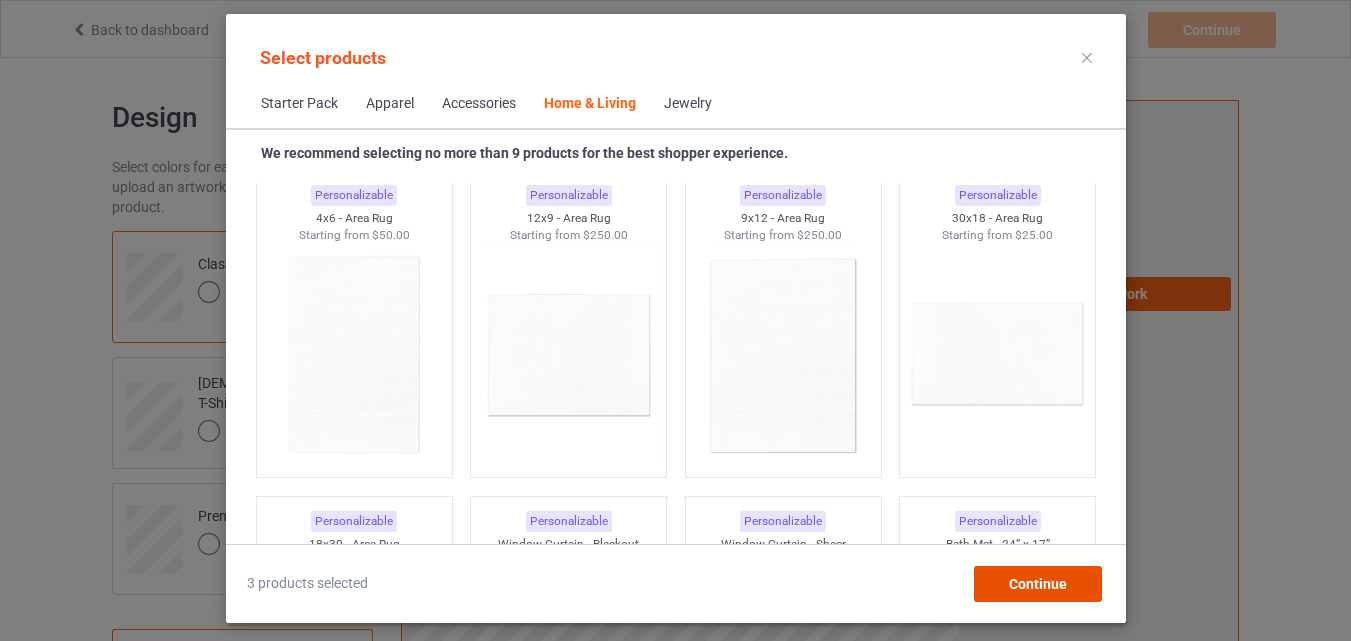 click on "Continue" at bounding box center (1037, 584) 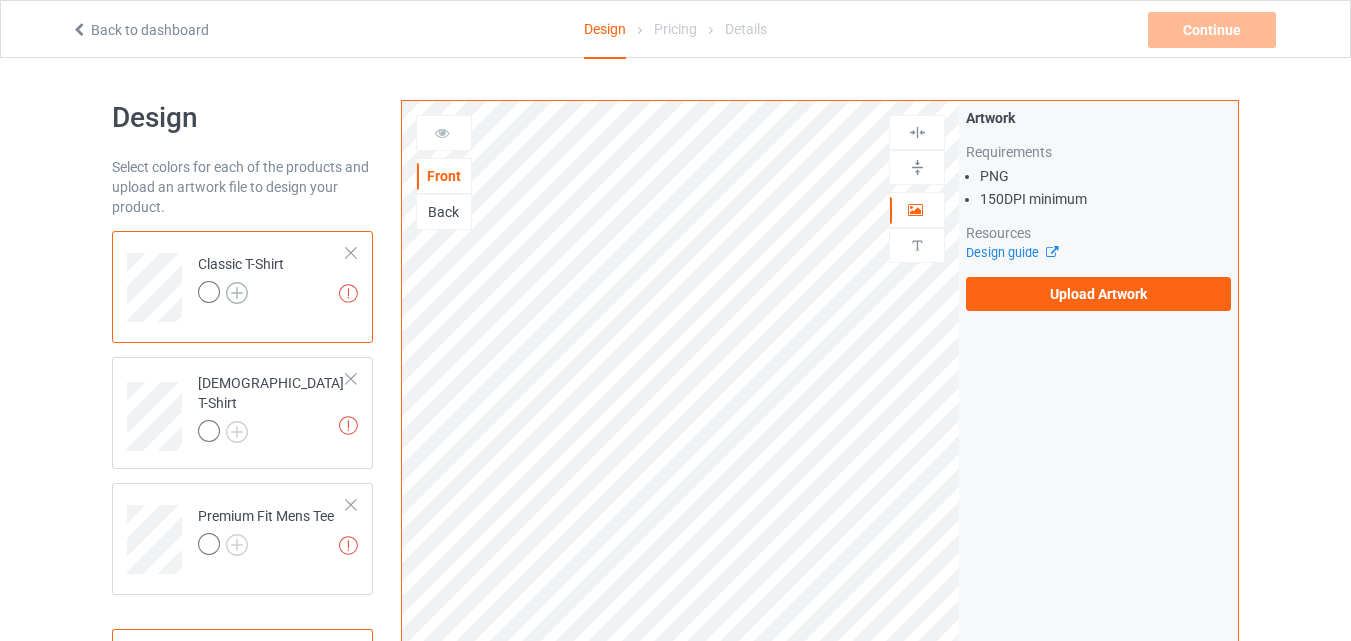 click at bounding box center [237, 293] 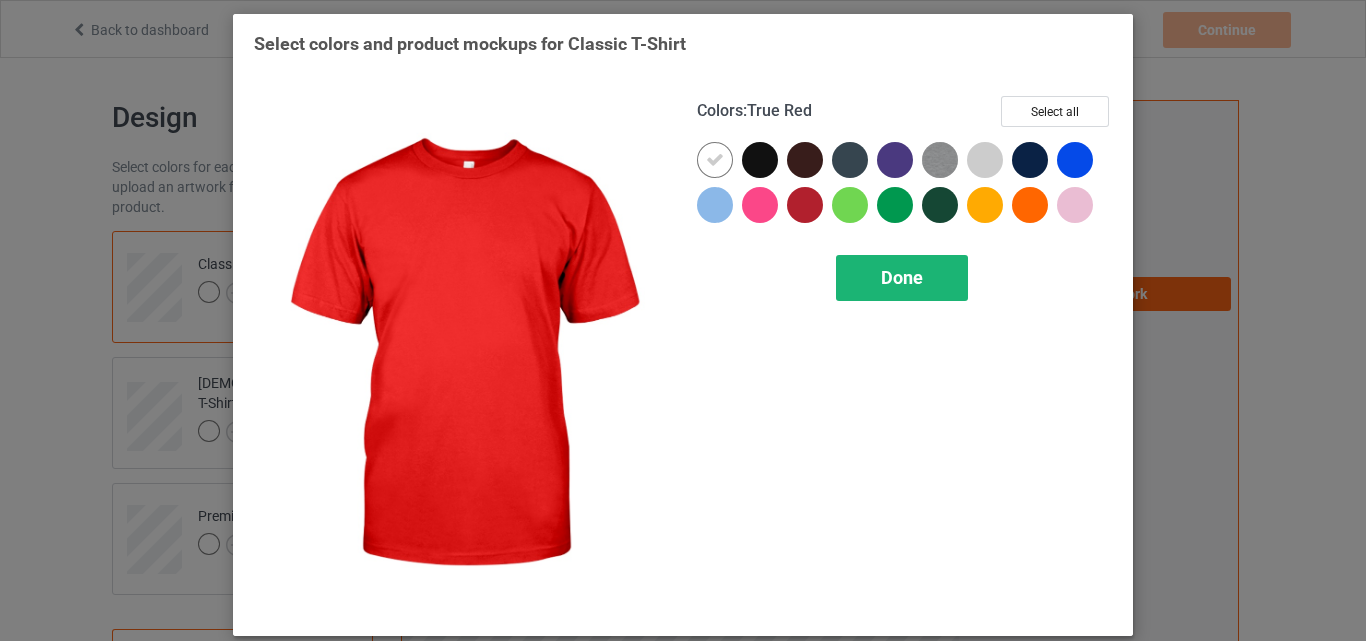 click on "Done" at bounding box center (902, 278) 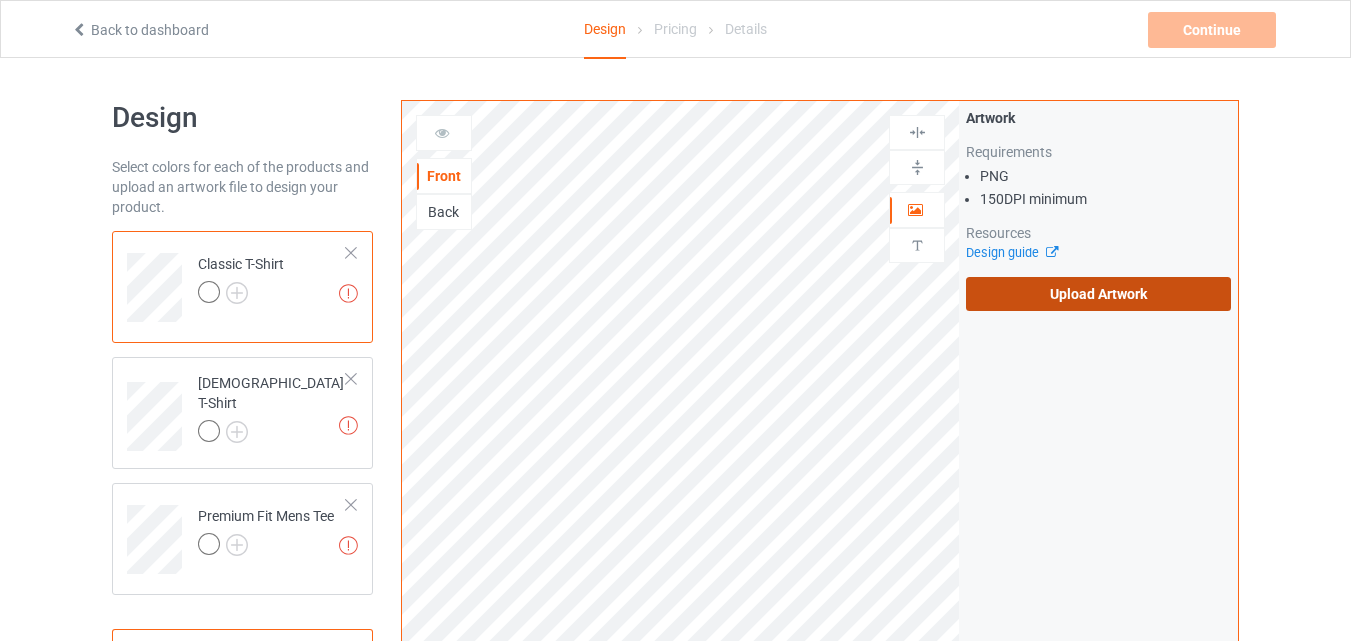 click on "Upload Artwork" at bounding box center [1098, 294] 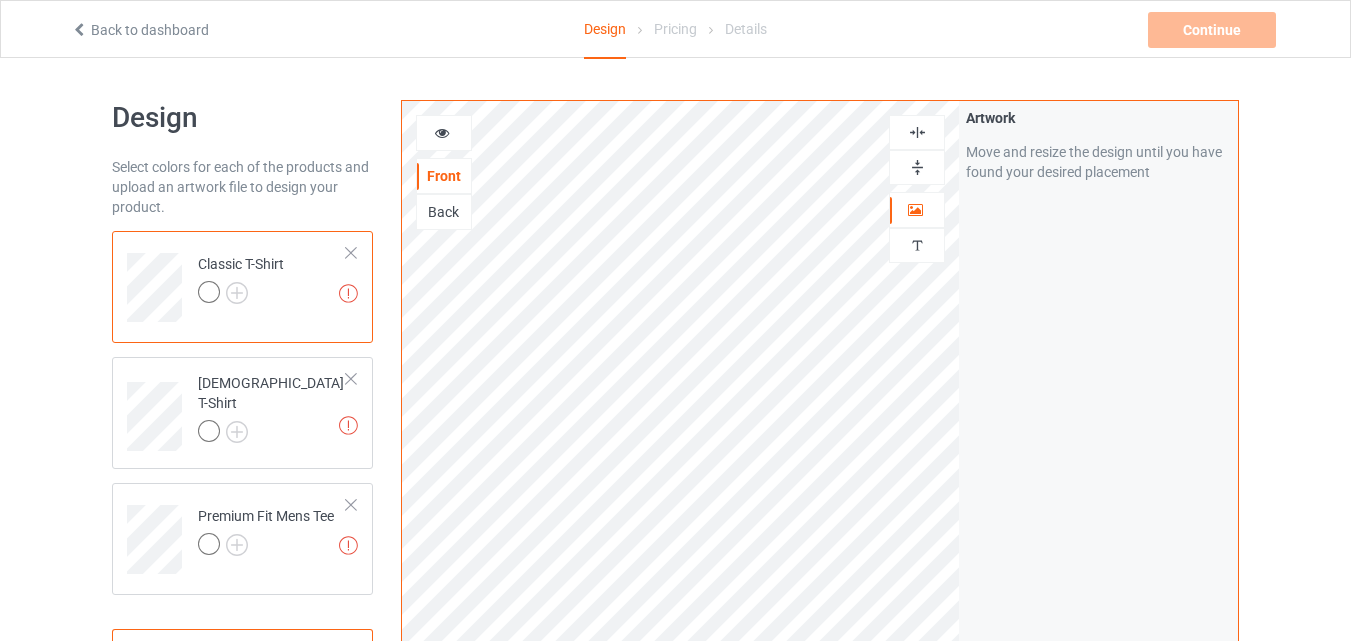 click at bounding box center (444, 133) 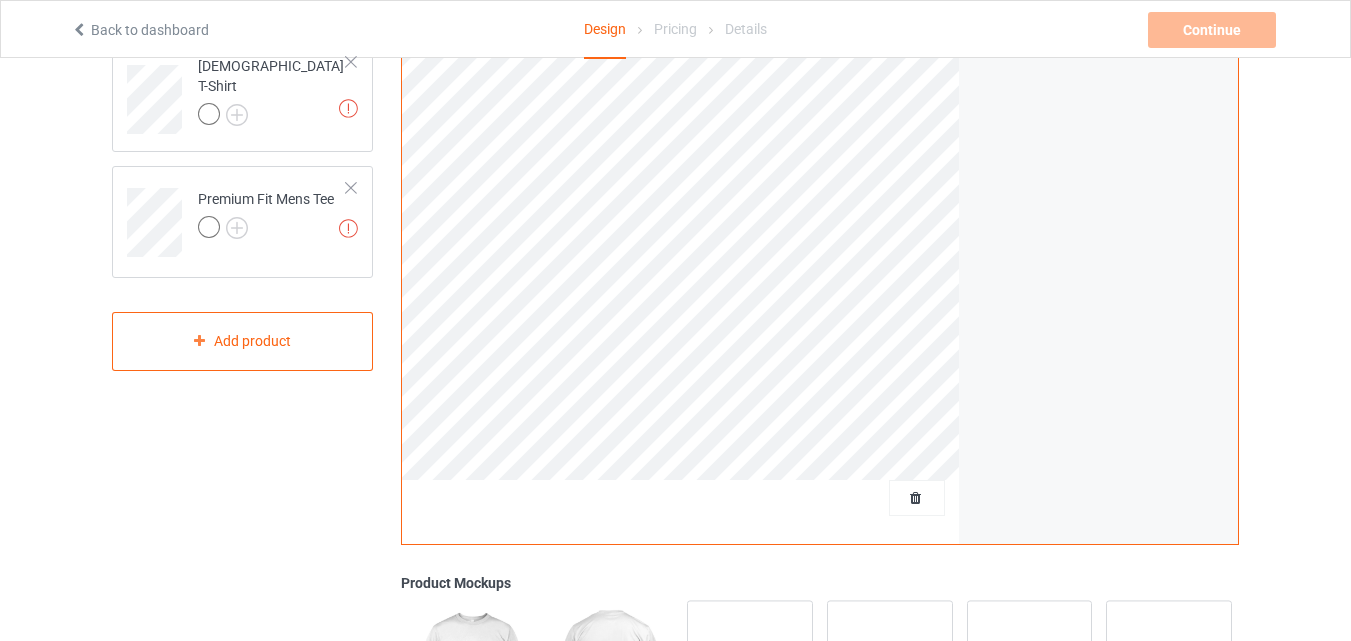 scroll, scrollTop: 514, scrollLeft: 0, axis: vertical 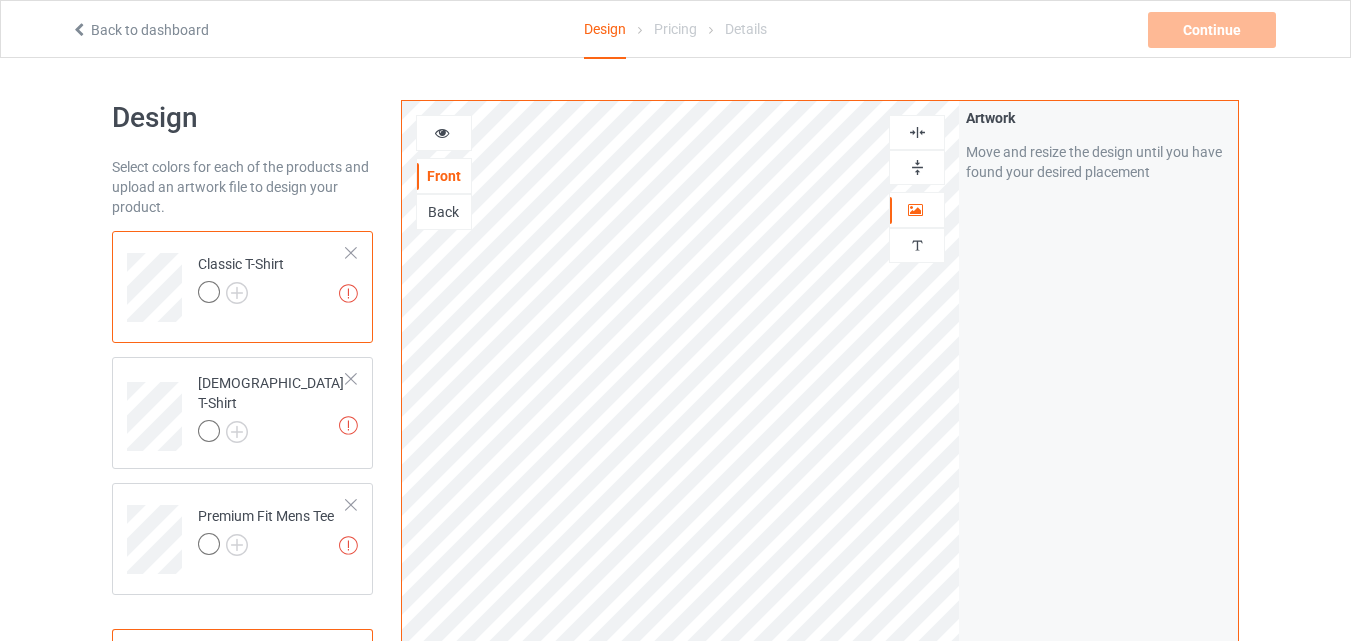 click on "Back" at bounding box center (444, 212) 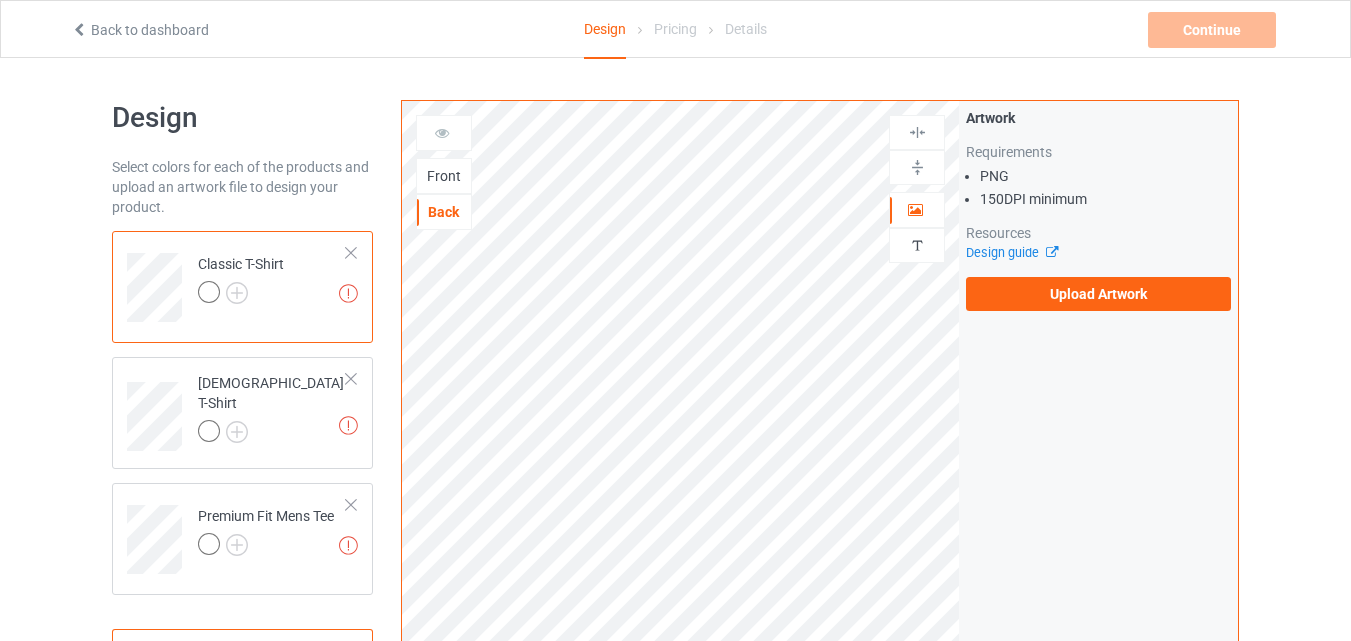 click on "Front" at bounding box center [444, 176] 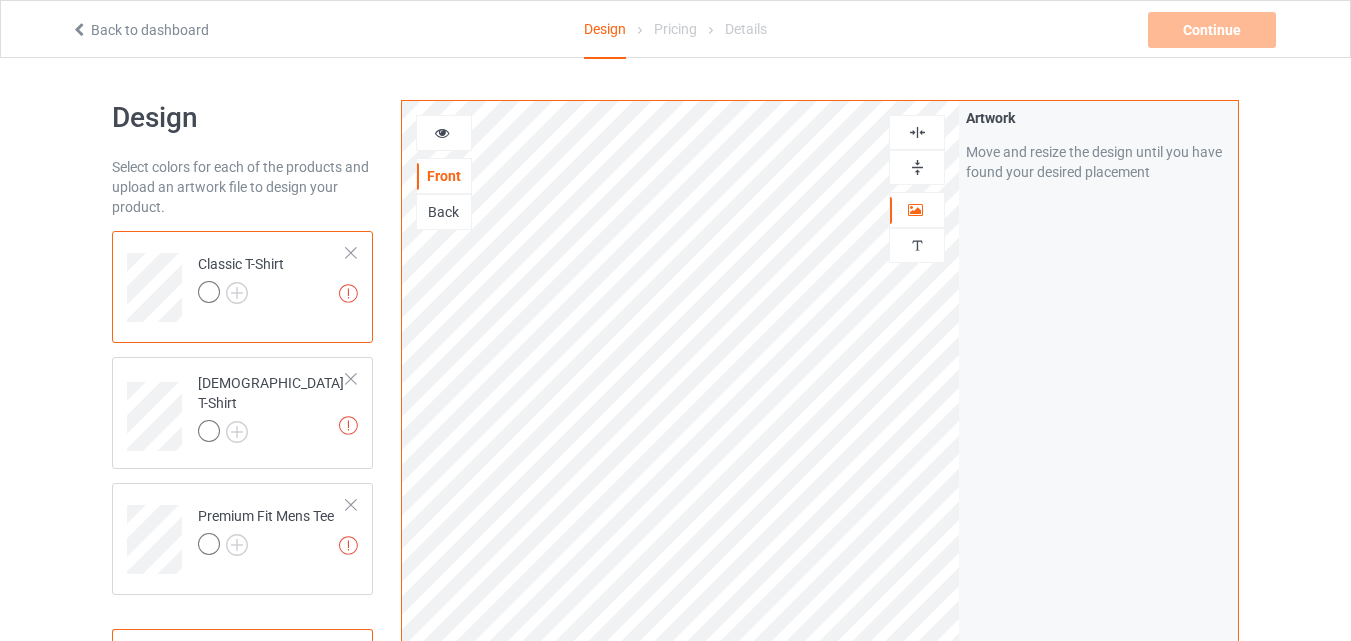 click at bounding box center [444, 133] 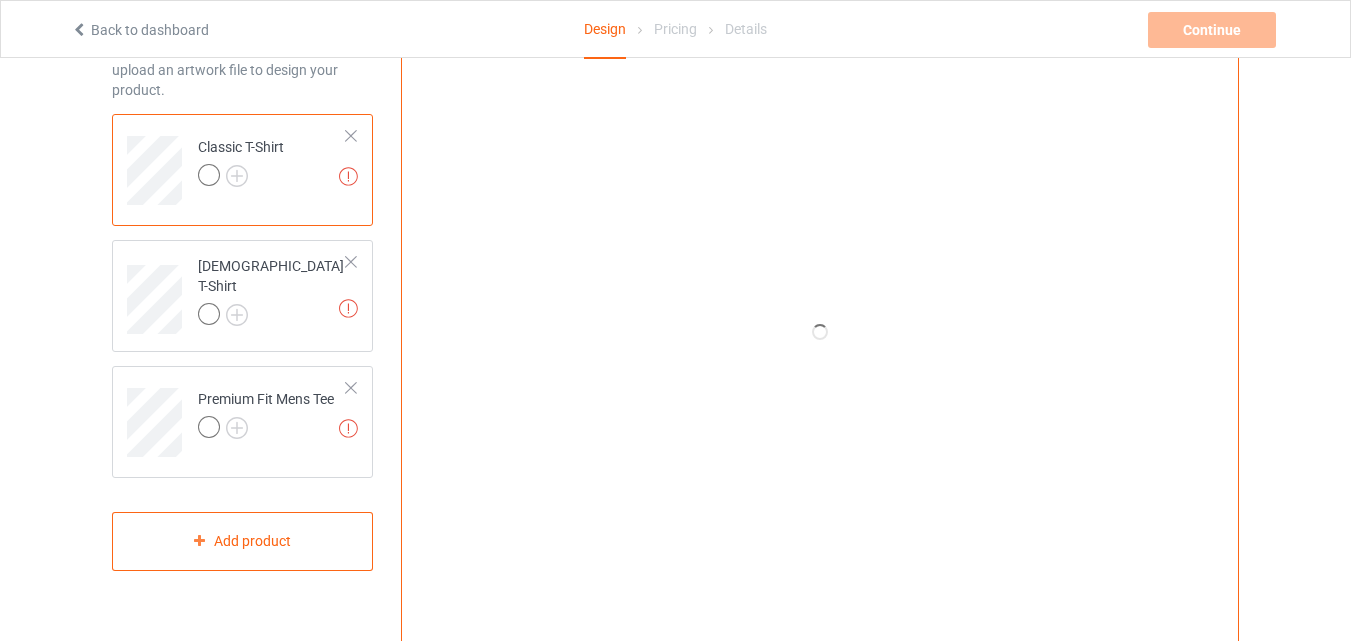 scroll, scrollTop: 66, scrollLeft: 0, axis: vertical 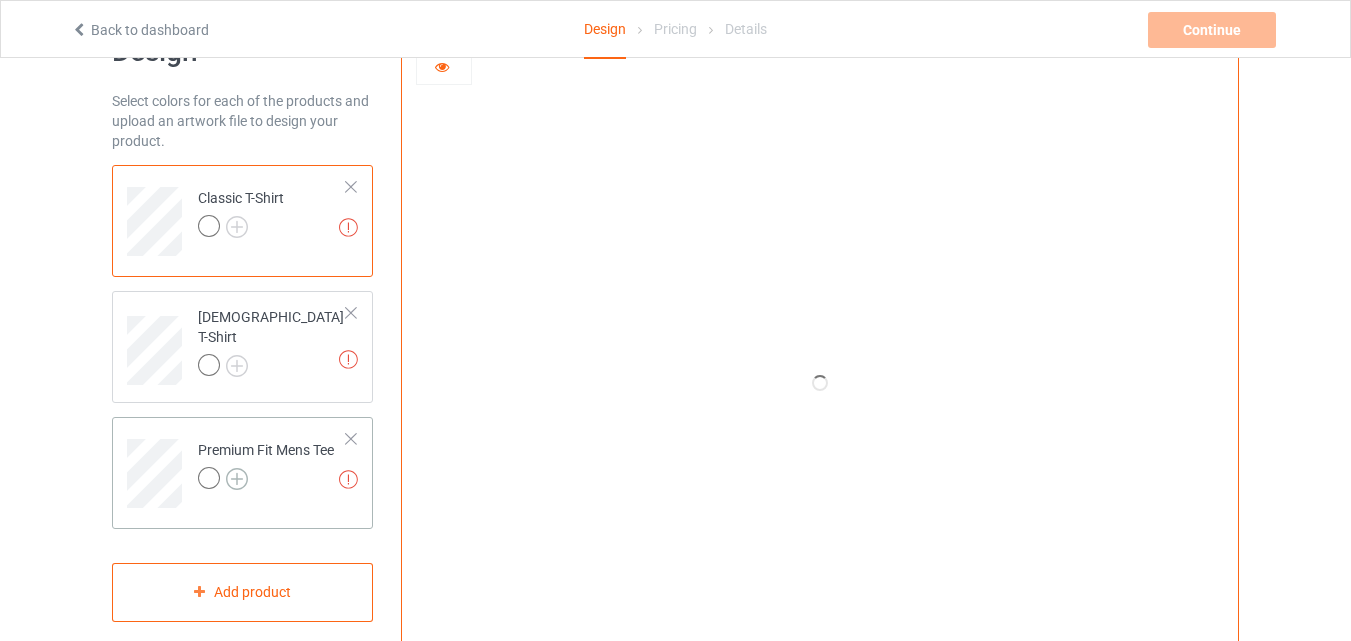 click at bounding box center [237, 479] 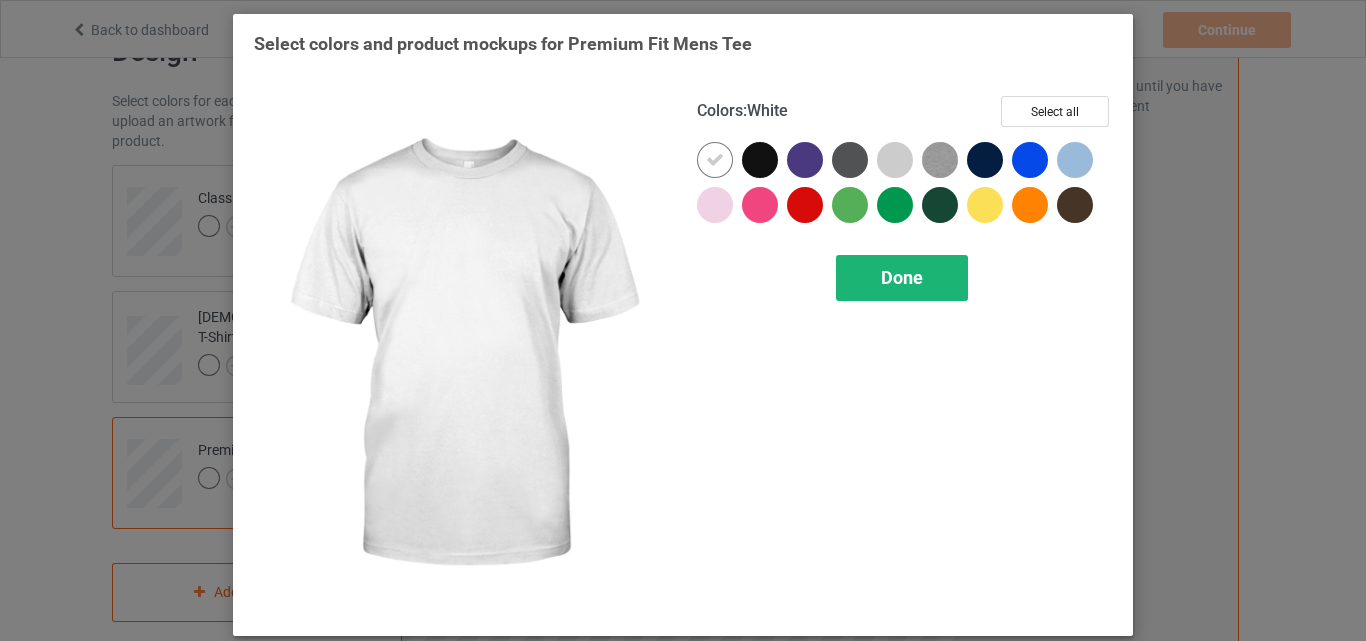 click on "Done" at bounding box center [902, 278] 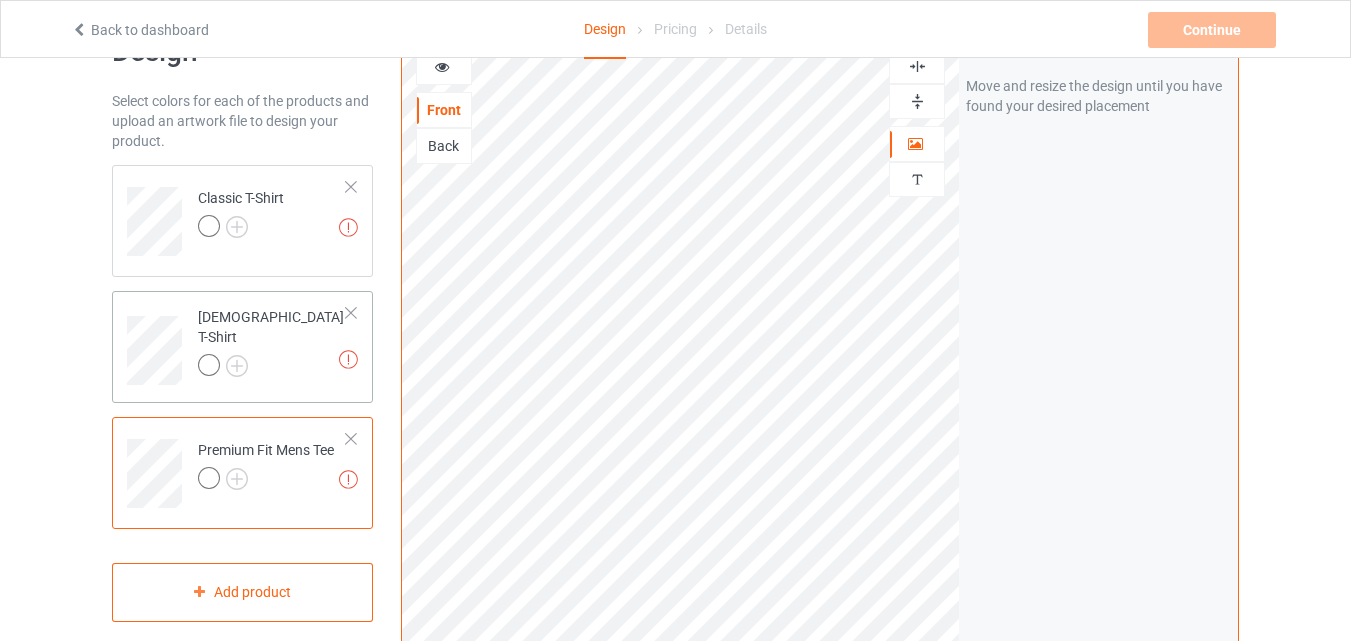 click on "[DEMOGRAPHIC_DATA] T-Shirt" at bounding box center [272, 341] 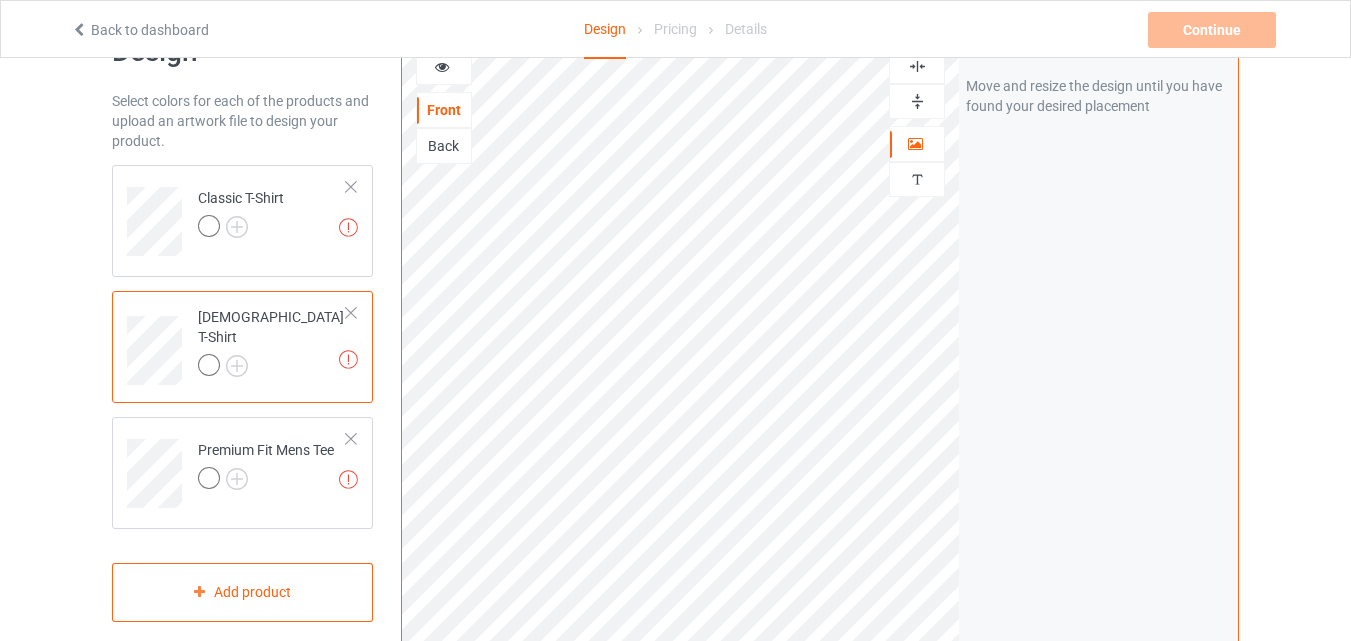 click at bounding box center (444, 67) 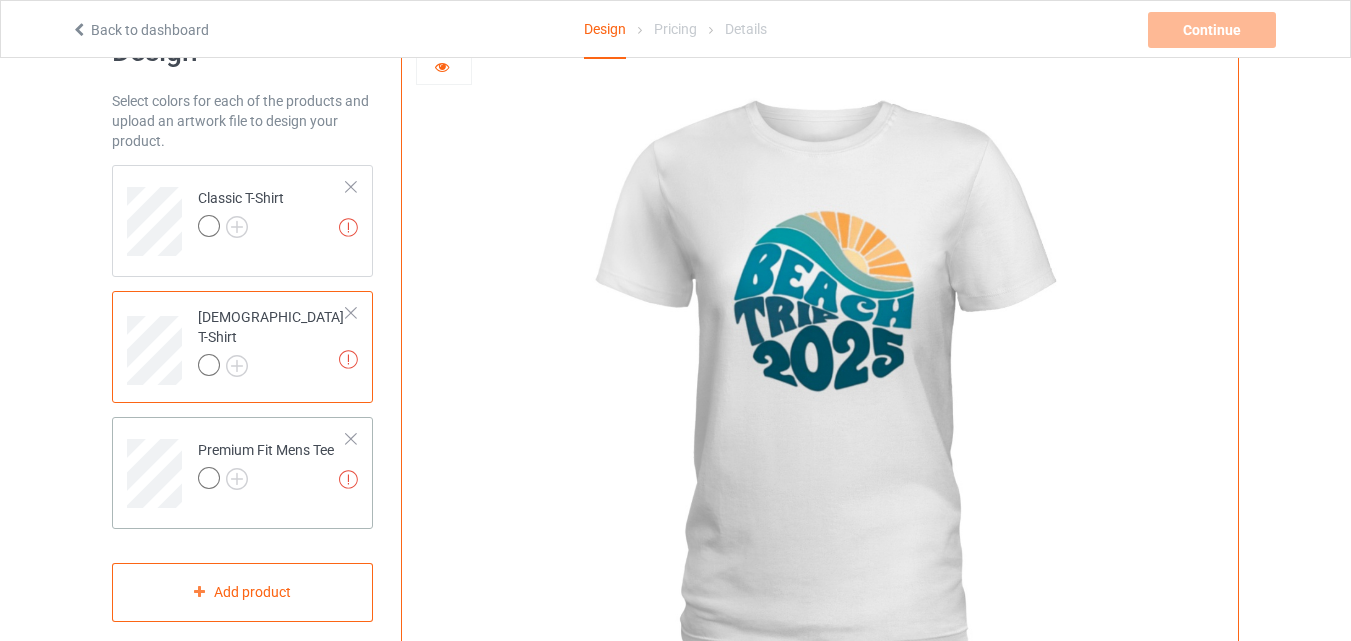 click at bounding box center [266, 481] 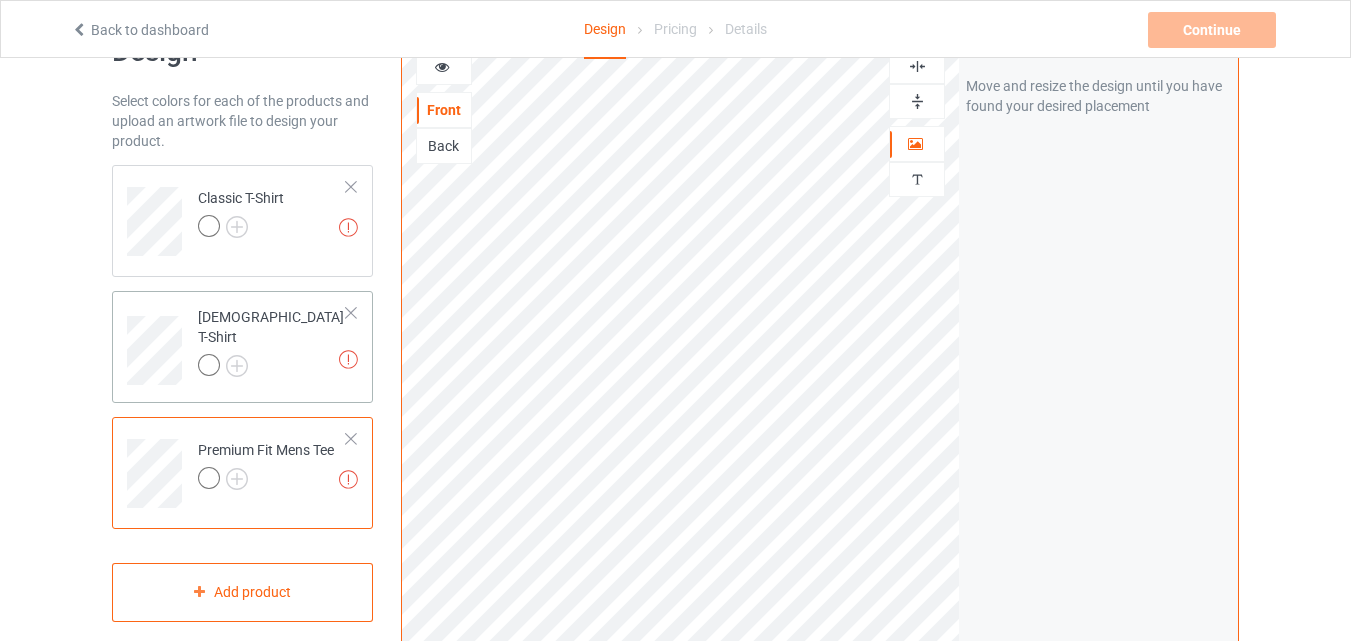 click on "Artwork resolution lower than 150 DPI may result in bad print [DEMOGRAPHIC_DATA] T-Shirt" at bounding box center [272, 343] 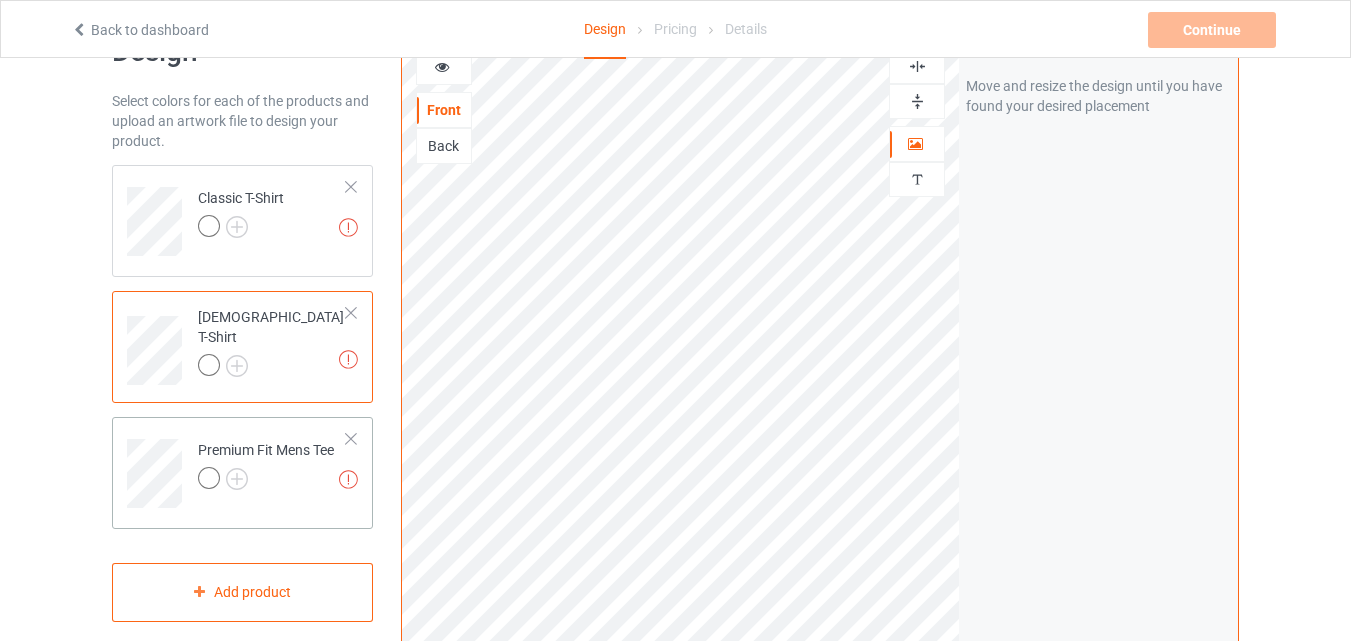 click on "Artwork resolution lower than 150 DPI may result in bad print Premium Fit Mens Tee" at bounding box center (242, 473) 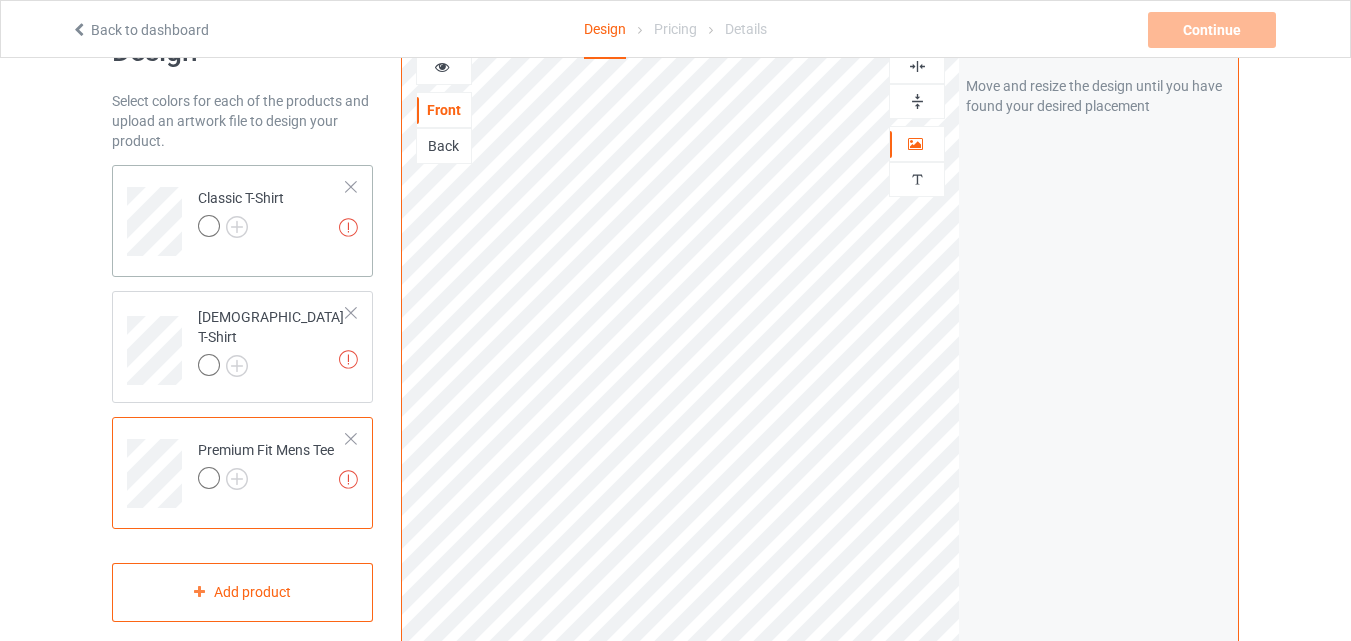 click on "Classic T-Shirt" at bounding box center (241, 212) 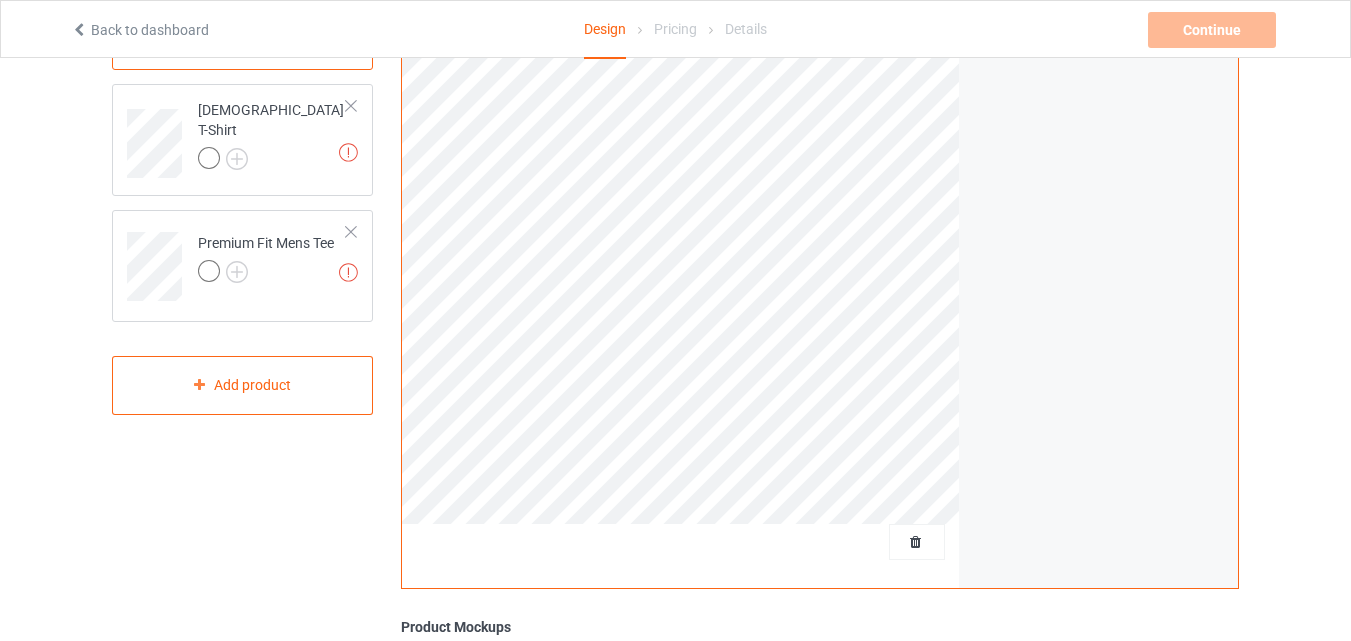 scroll, scrollTop: 241, scrollLeft: 0, axis: vertical 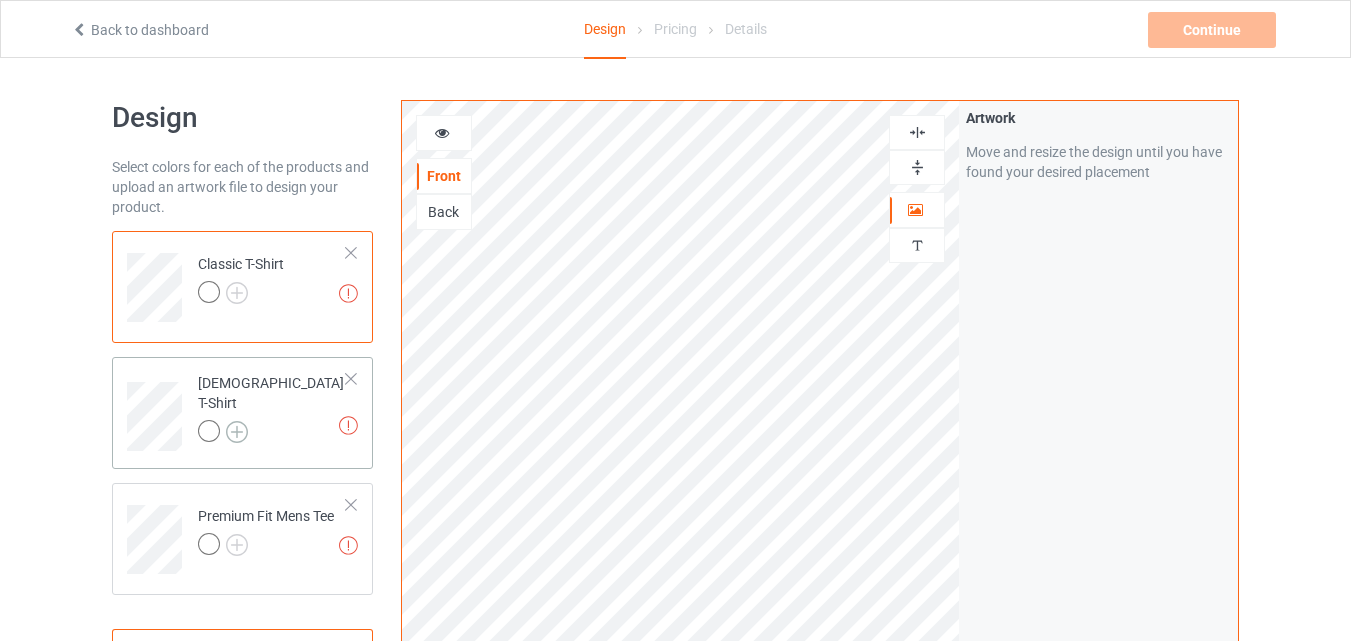 click at bounding box center [237, 432] 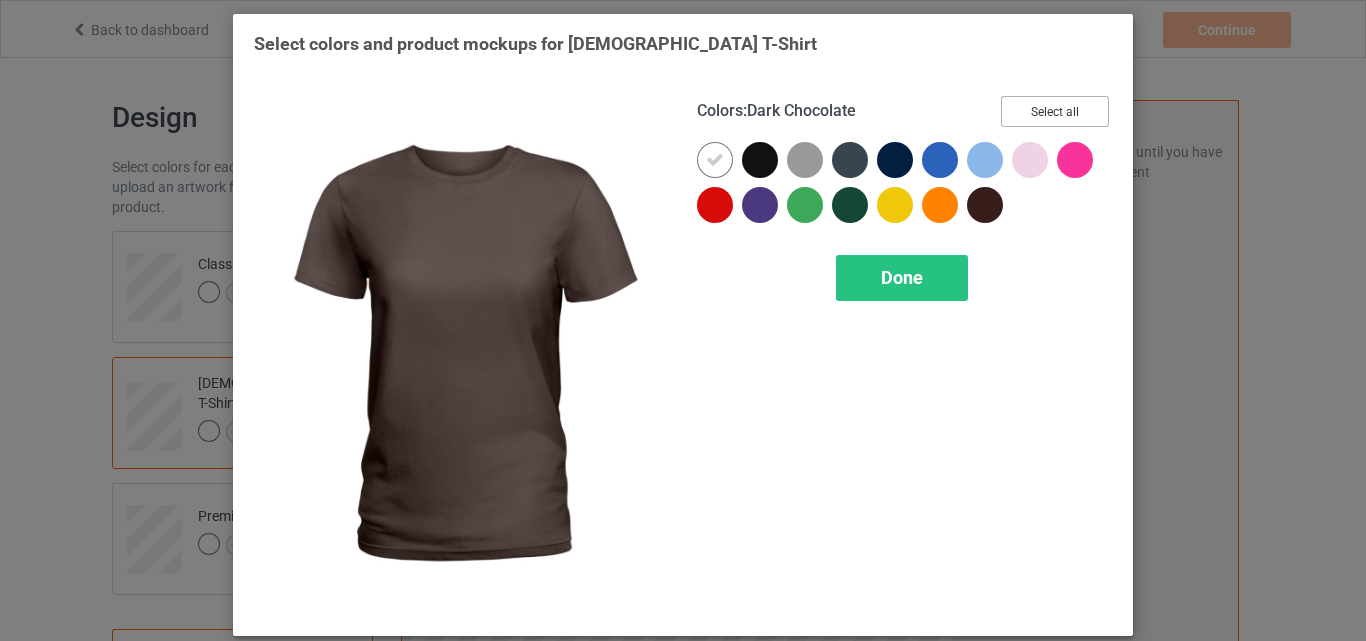 click on "Select all" at bounding box center [1055, 111] 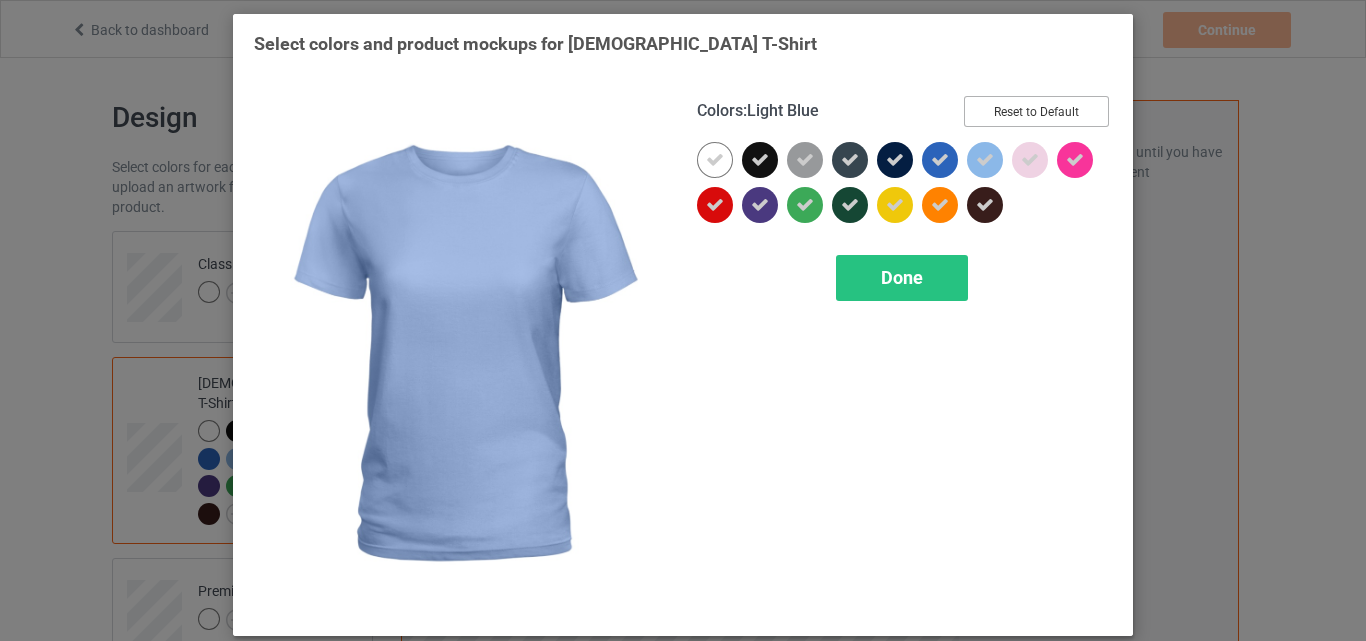 click on "Reset to Default" at bounding box center (1036, 111) 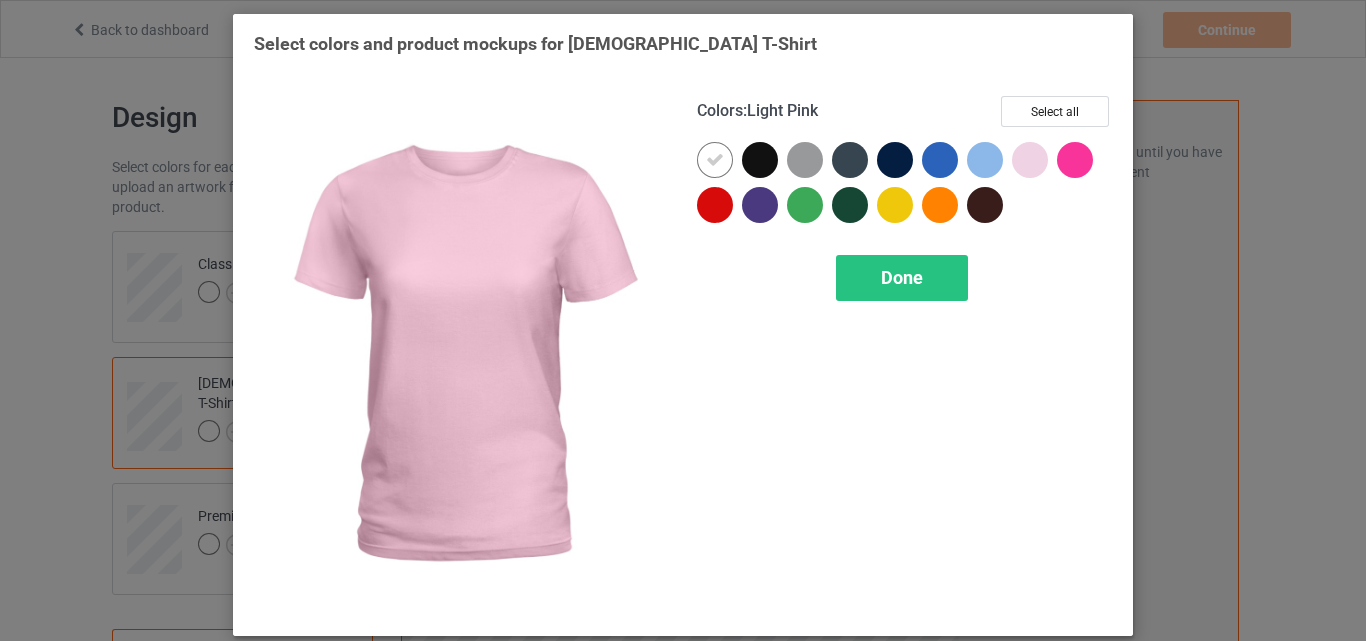 click at bounding box center [1030, 160] 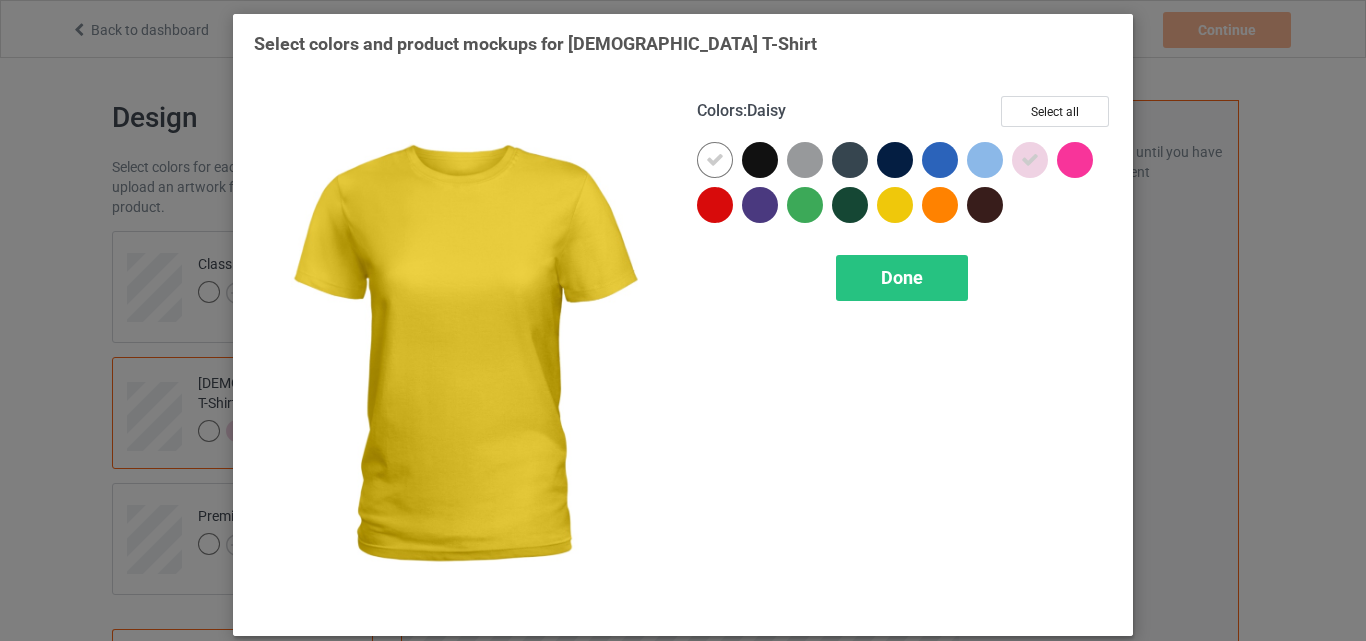 click at bounding box center [895, 205] 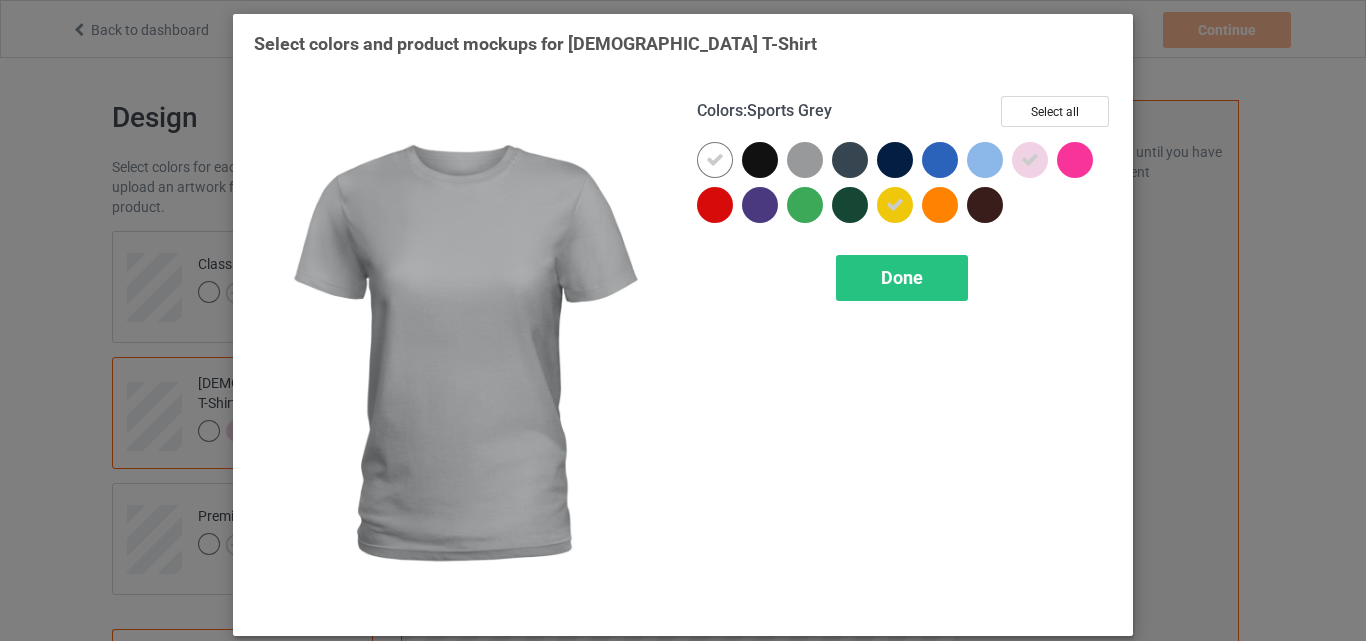 click at bounding box center [805, 160] 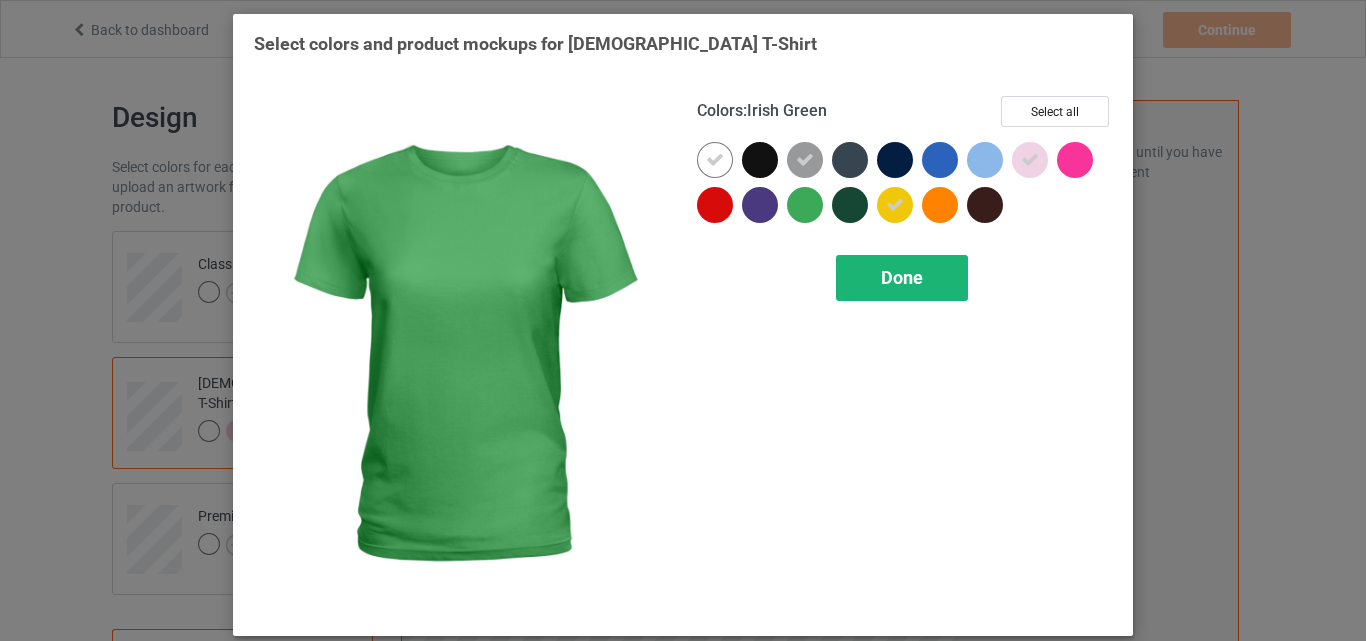 click on "Done" at bounding box center [902, 278] 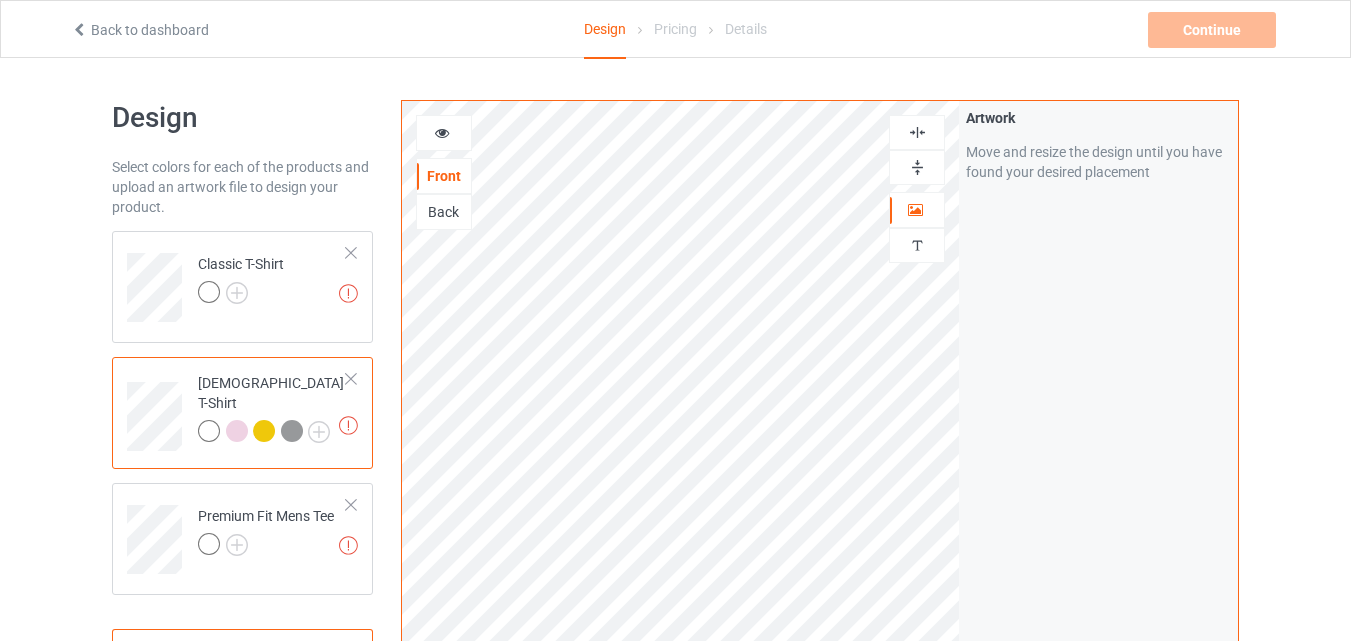 click at bounding box center (237, 431) 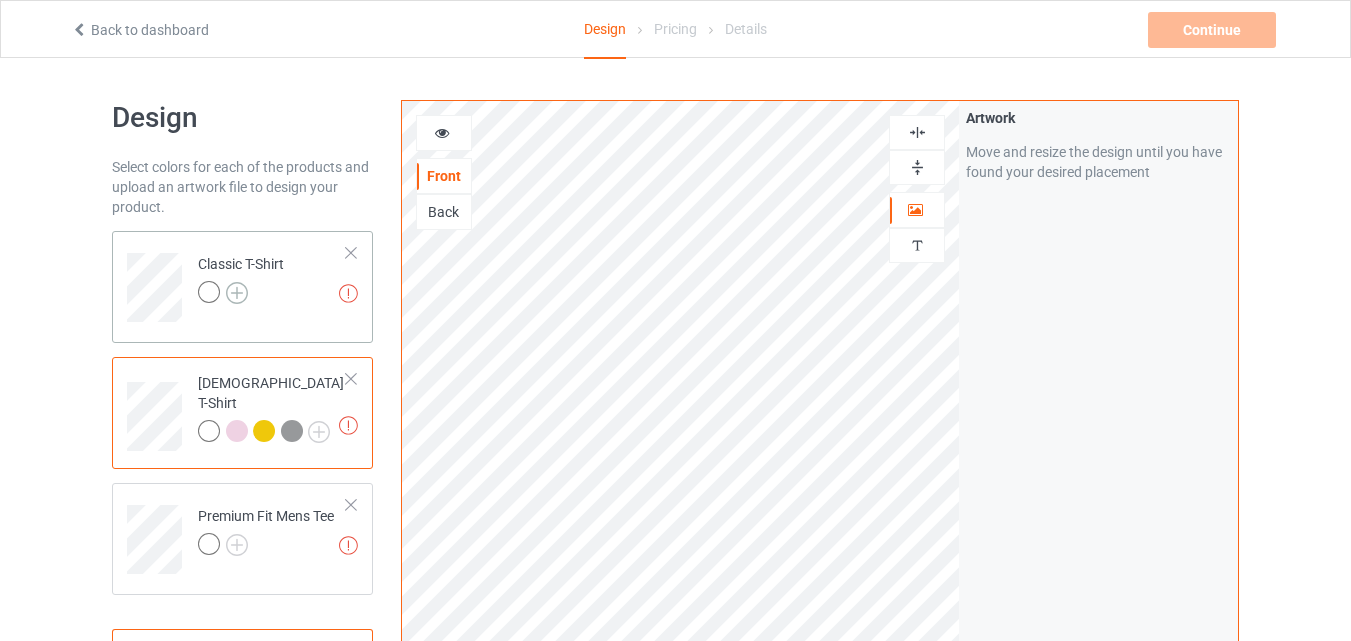 click at bounding box center (237, 293) 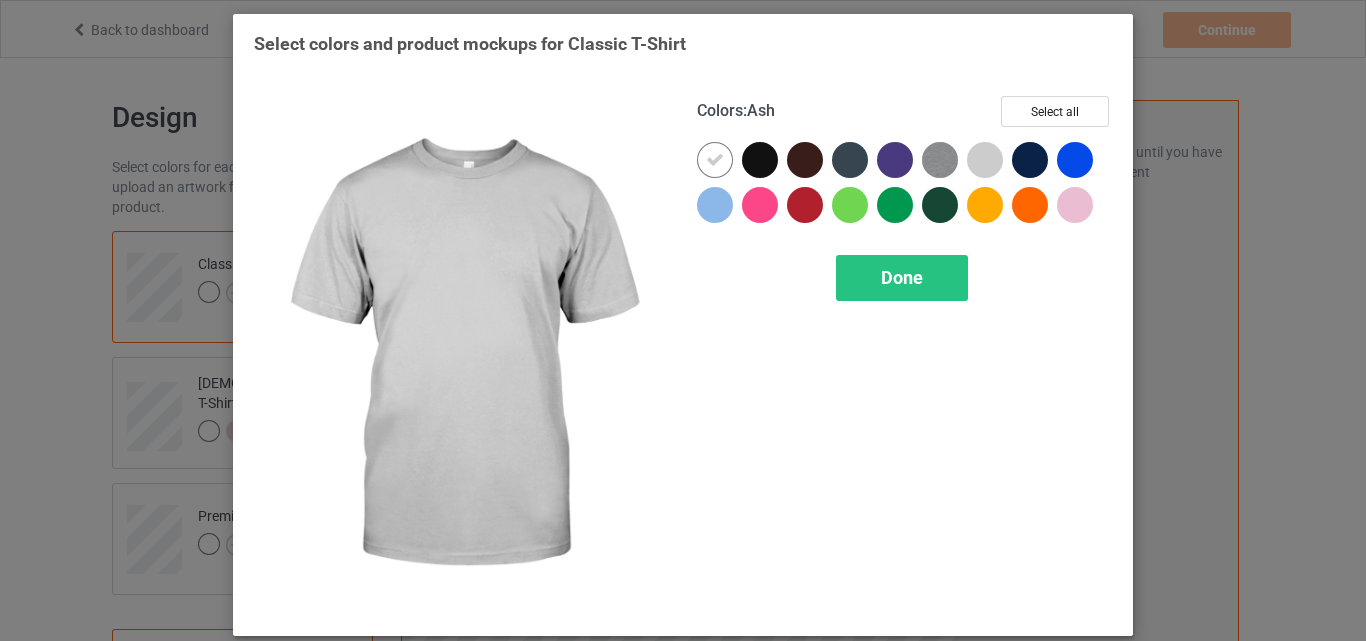 click at bounding box center [985, 160] 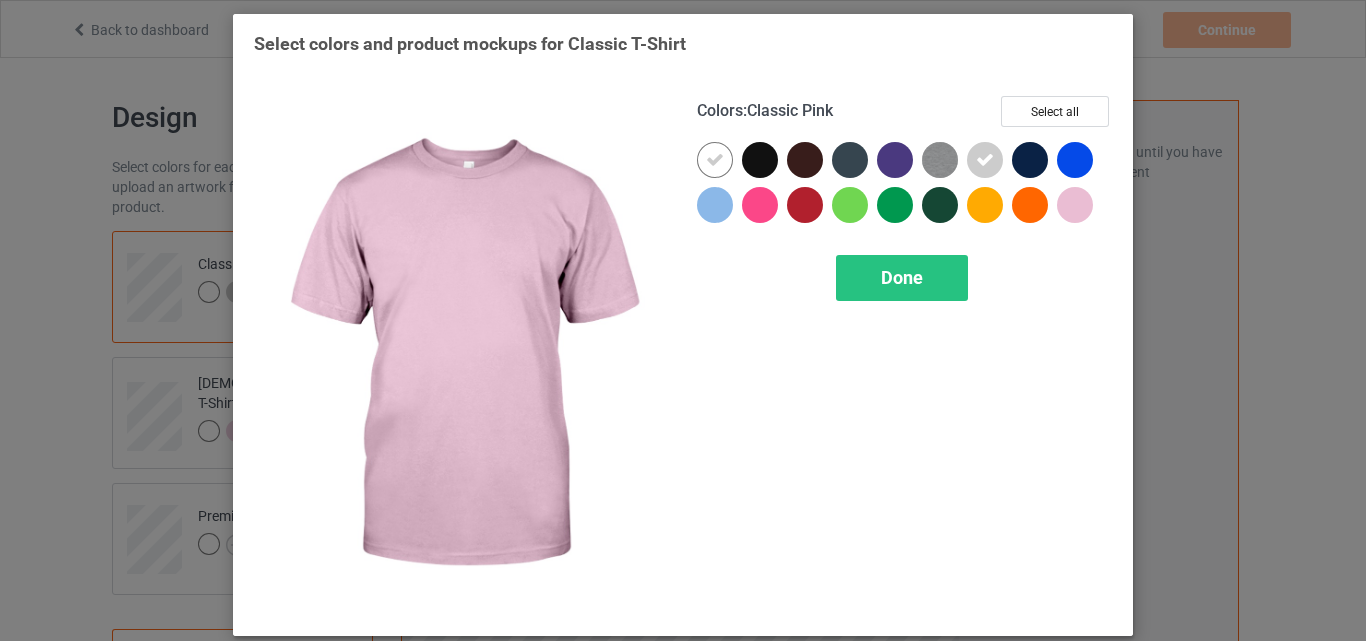 click at bounding box center [1075, 205] 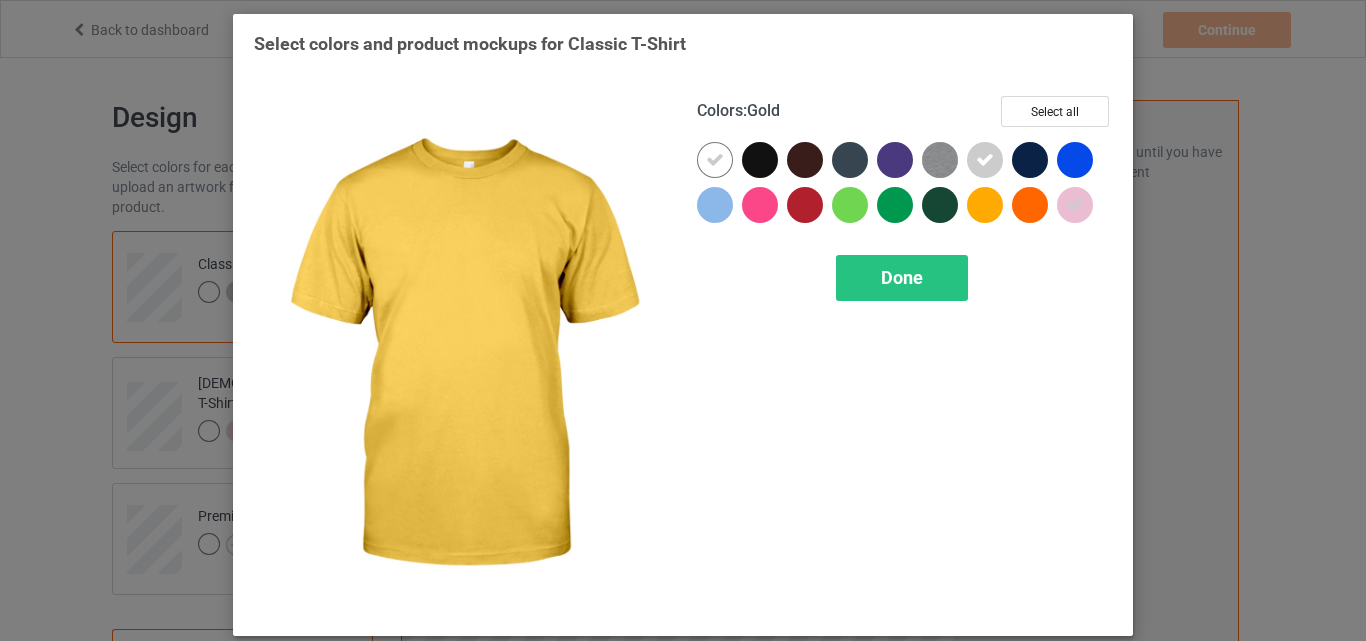 click at bounding box center (985, 205) 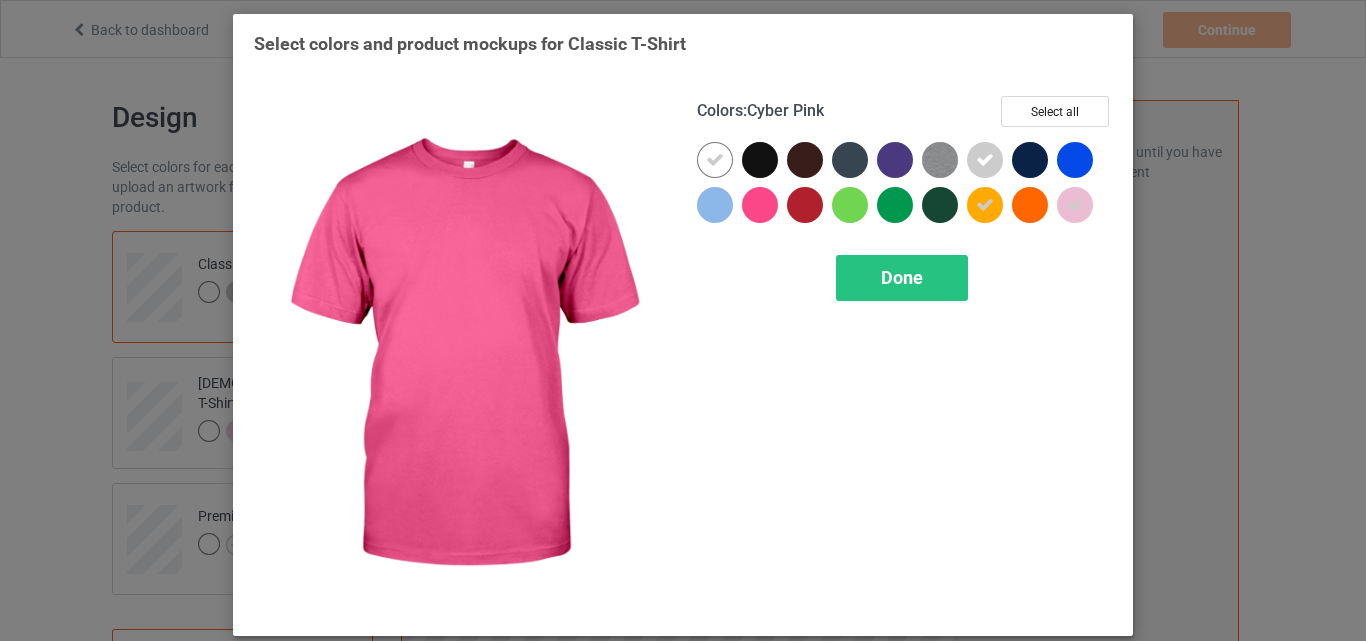 click at bounding box center [760, 205] 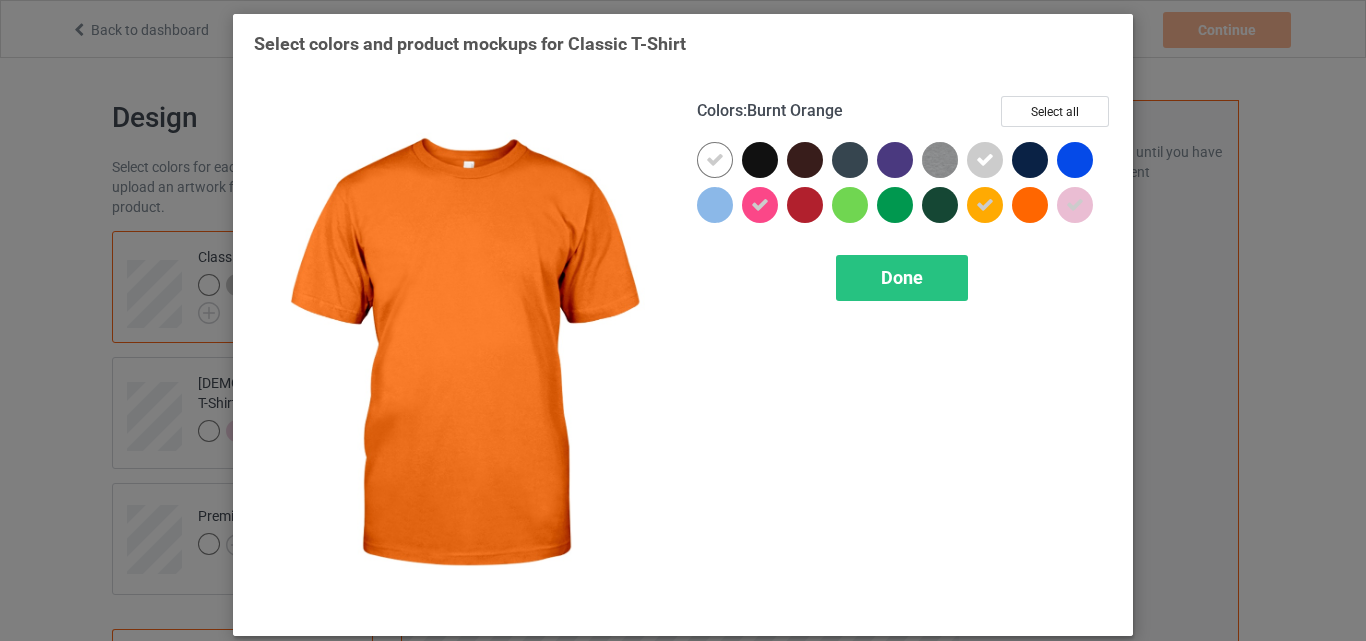 click at bounding box center (1030, 205) 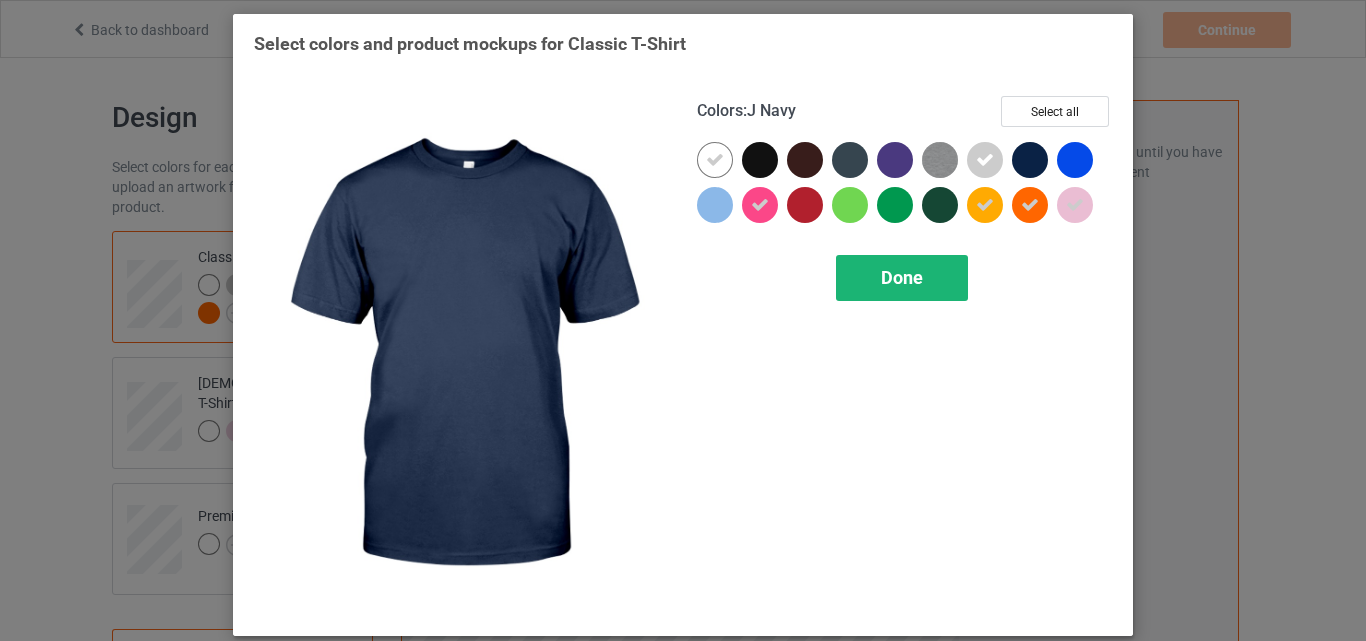click on "Done" at bounding box center (902, 277) 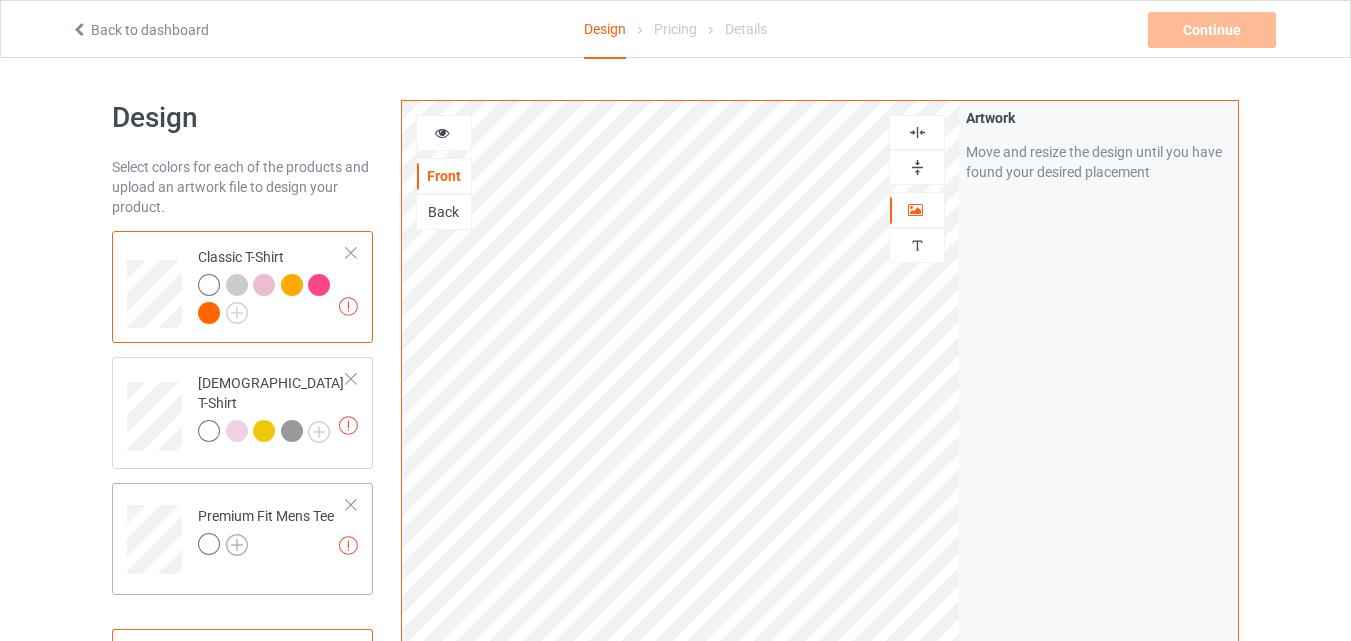 click at bounding box center [237, 545] 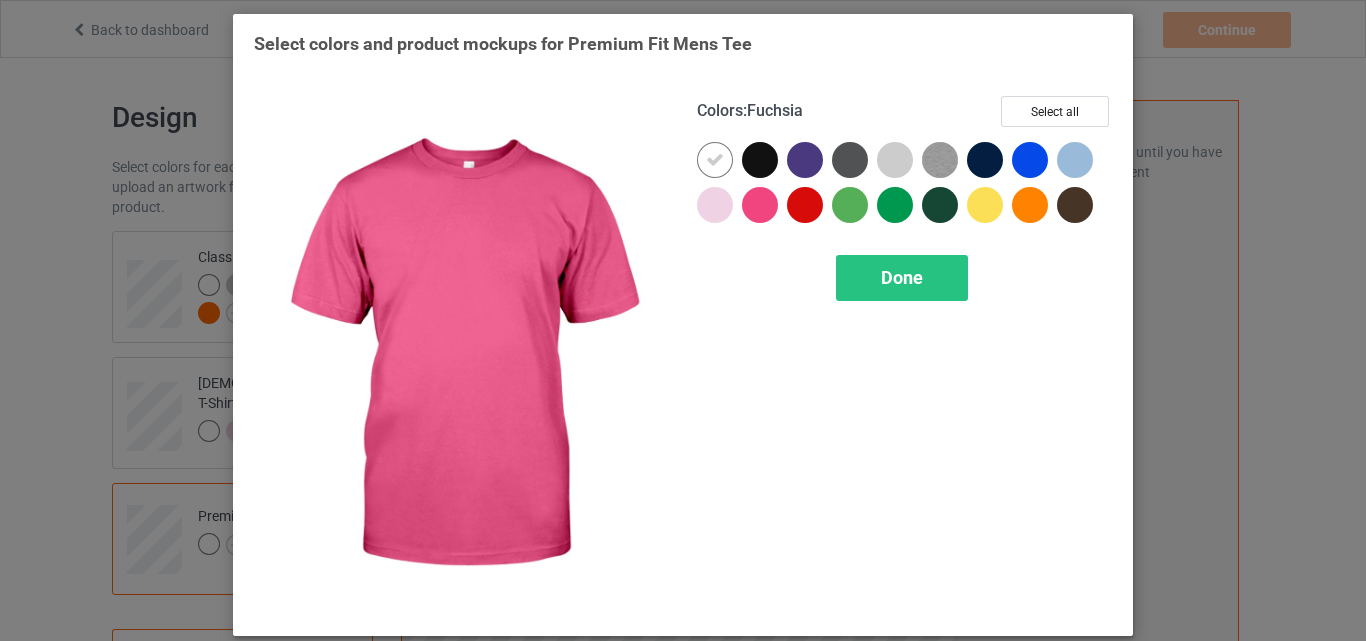 click at bounding box center (760, 205) 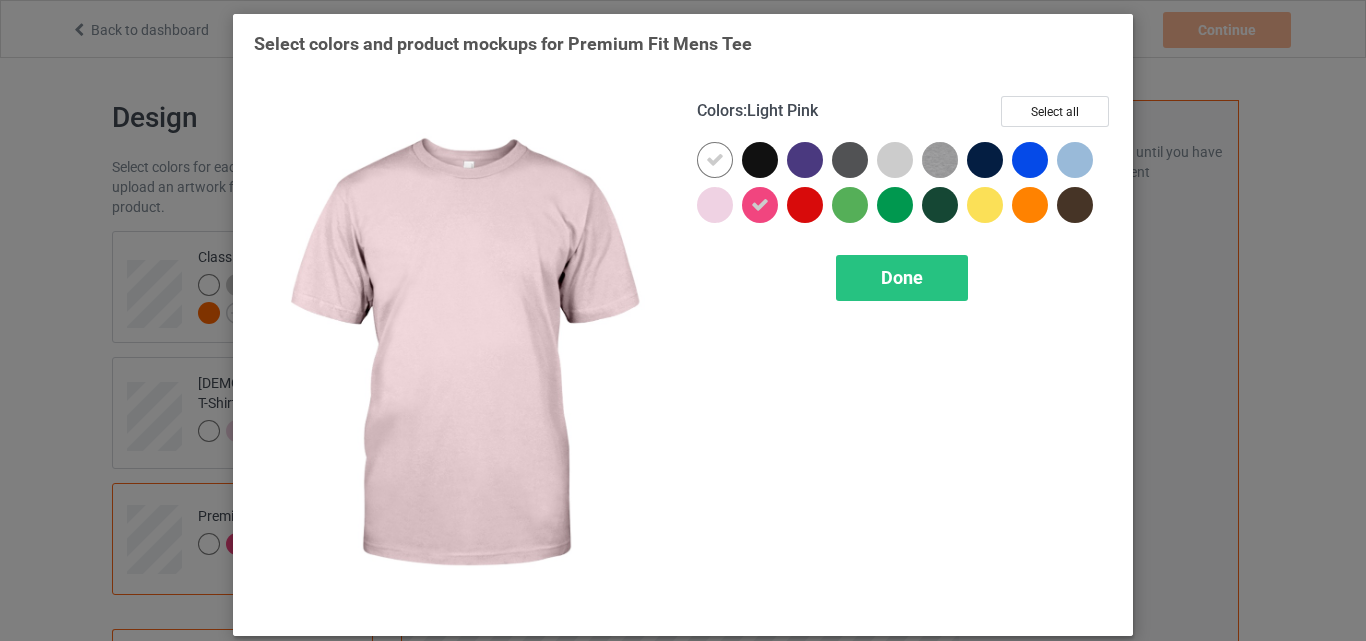 click at bounding box center [715, 205] 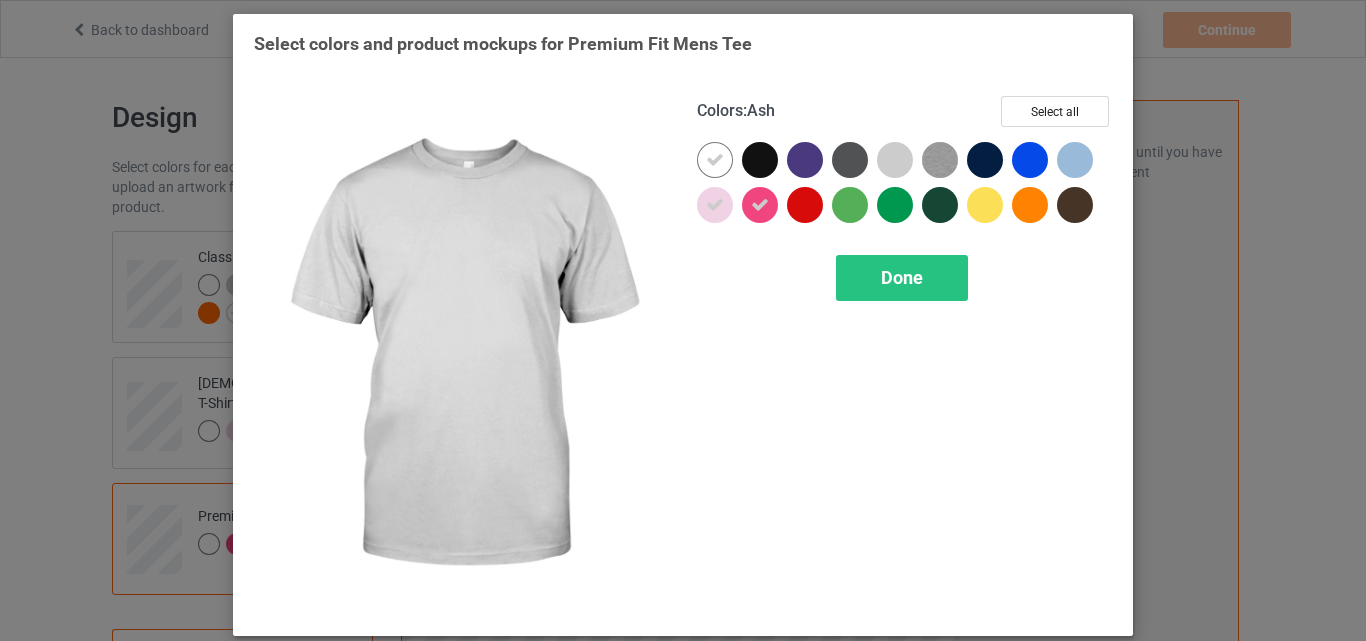 click at bounding box center (895, 160) 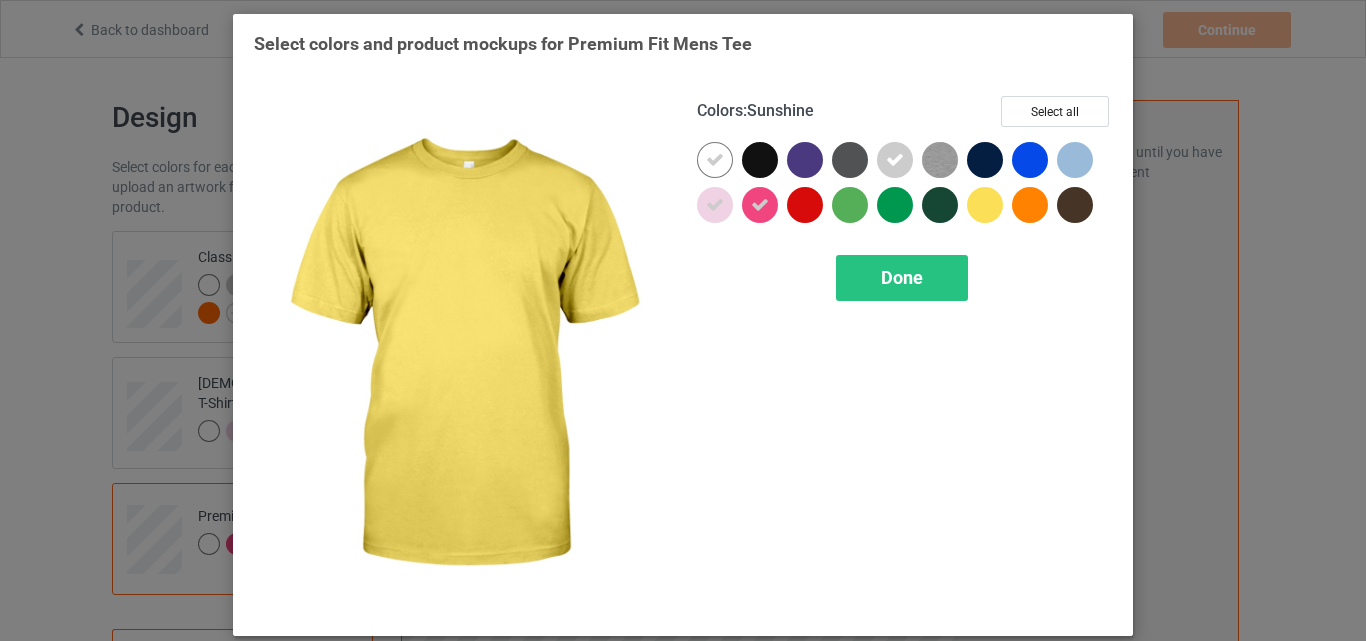 click at bounding box center (985, 205) 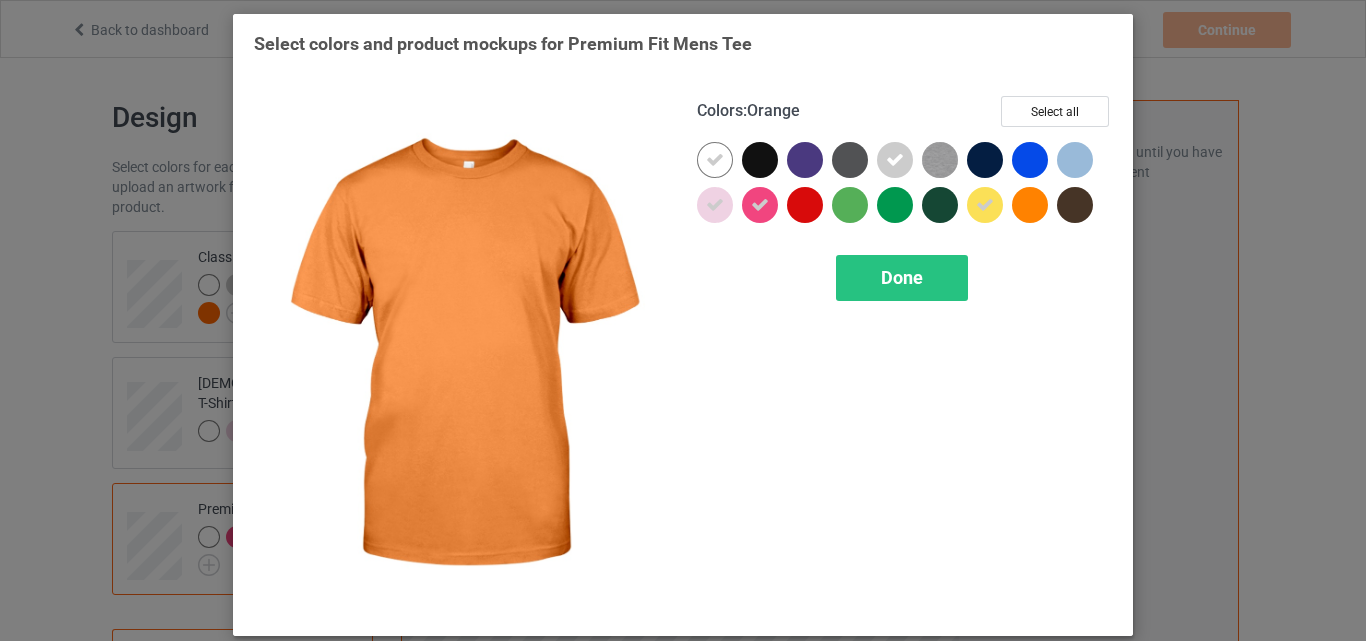 click at bounding box center [1030, 205] 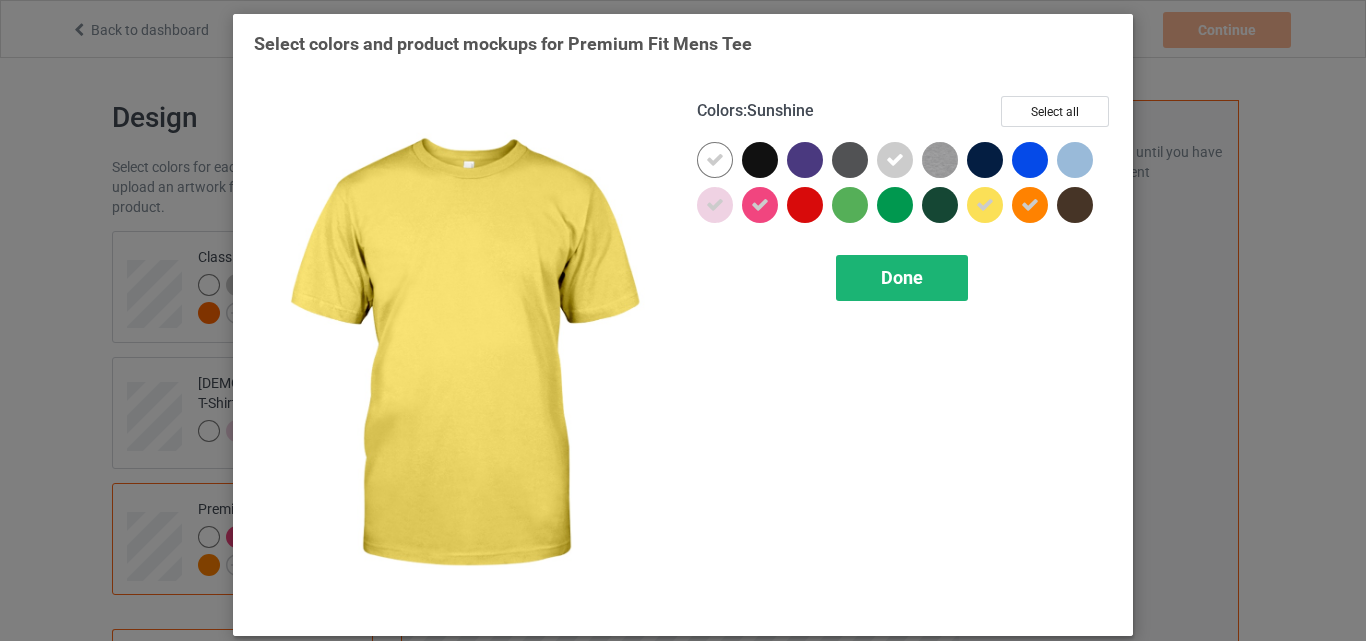 click on "Done" at bounding box center (902, 278) 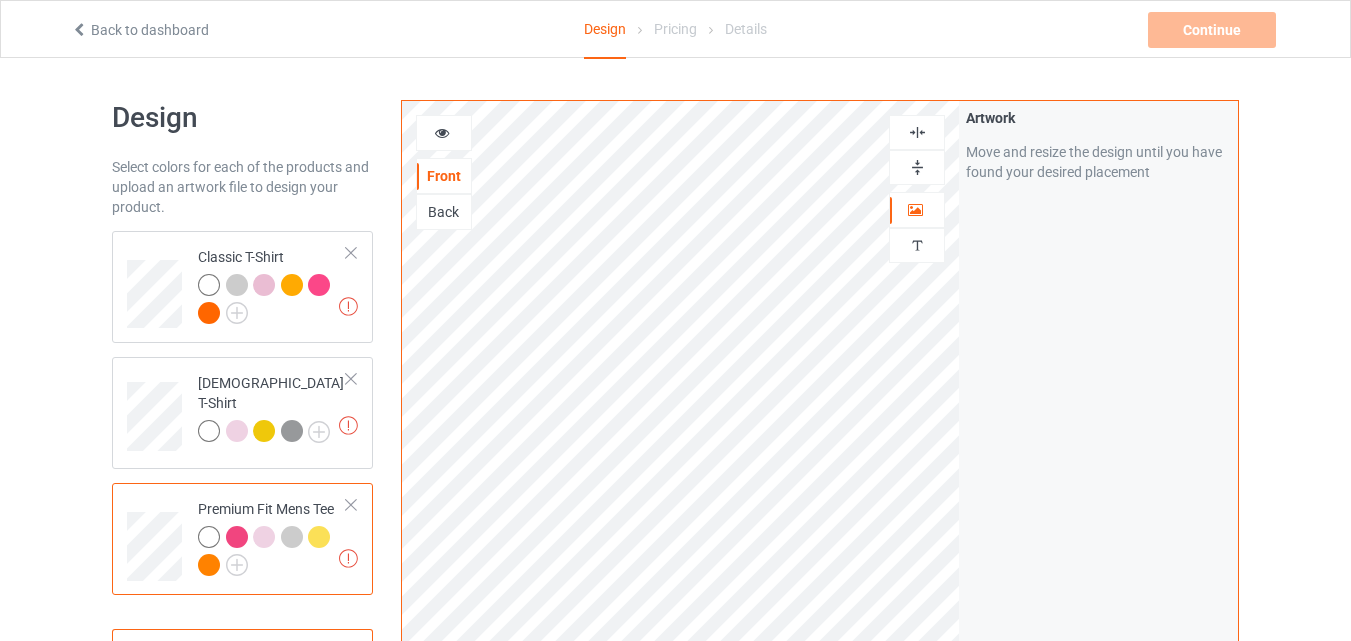 click on "Personalized text" at bounding box center [917, 245] 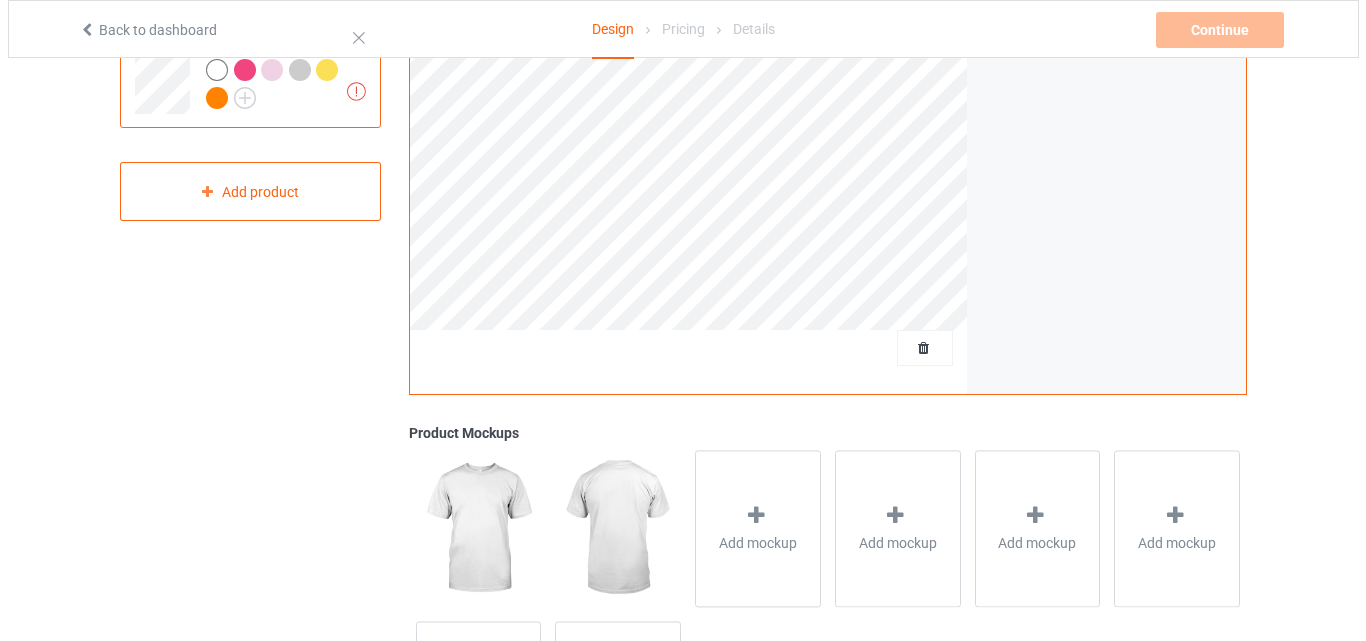 scroll, scrollTop: 655, scrollLeft: 0, axis: vertical 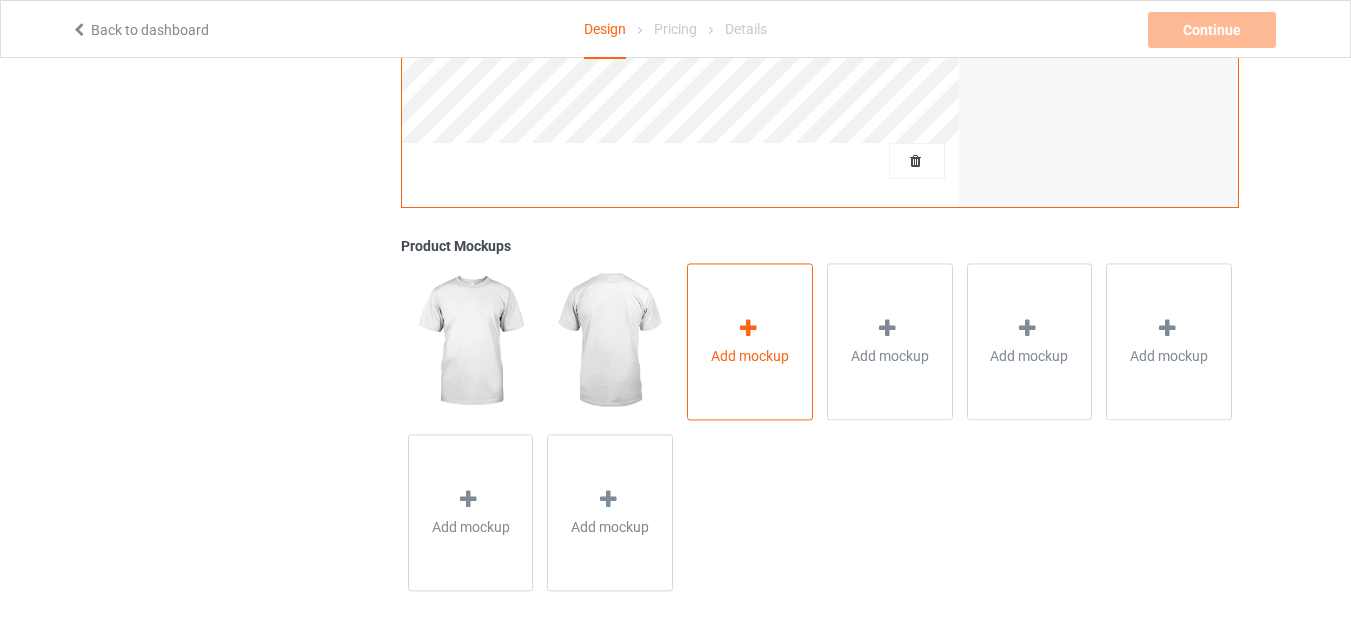 click on "Add mockup" at bounding box center [750, 341] 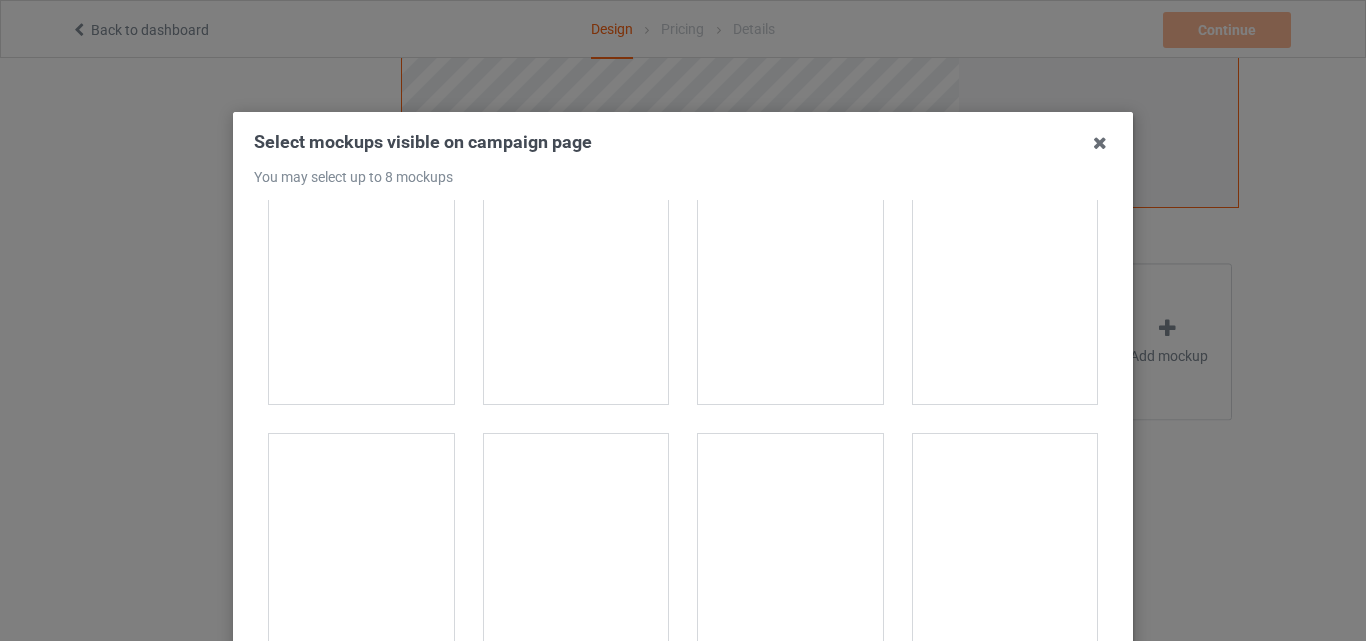 scroll, scrollTop: 87, scrollLeft: 0, axis: vertical 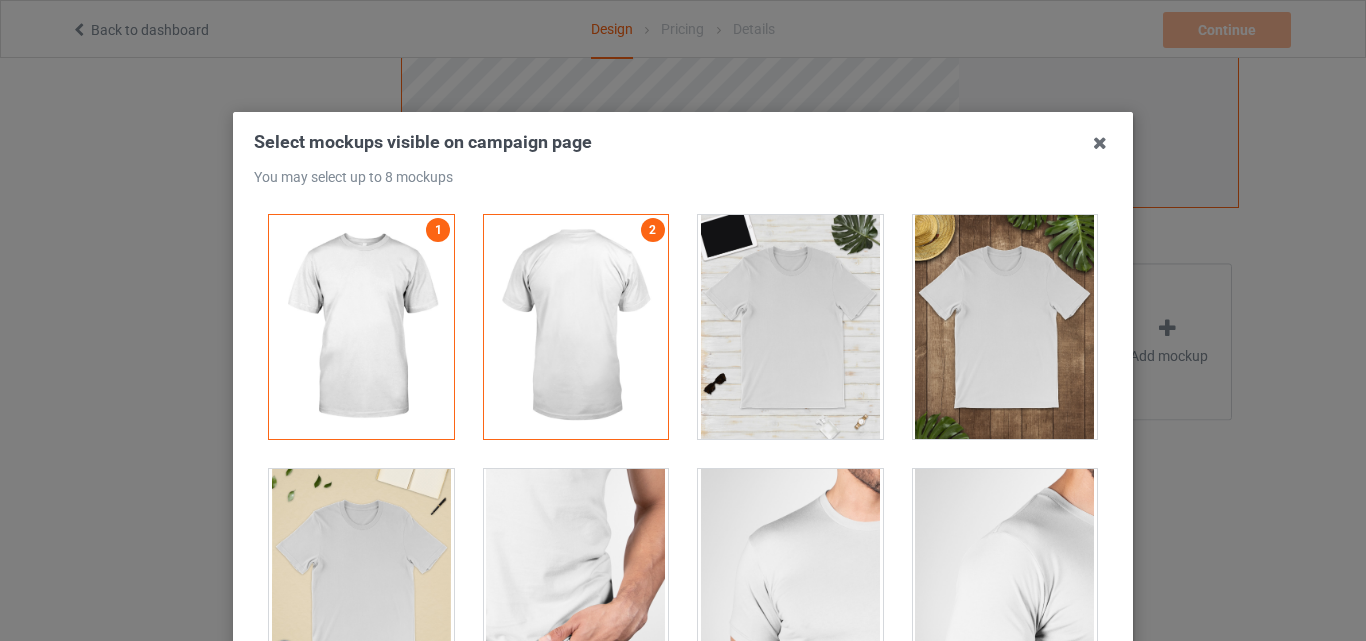 click at bounding box center [576, 581] 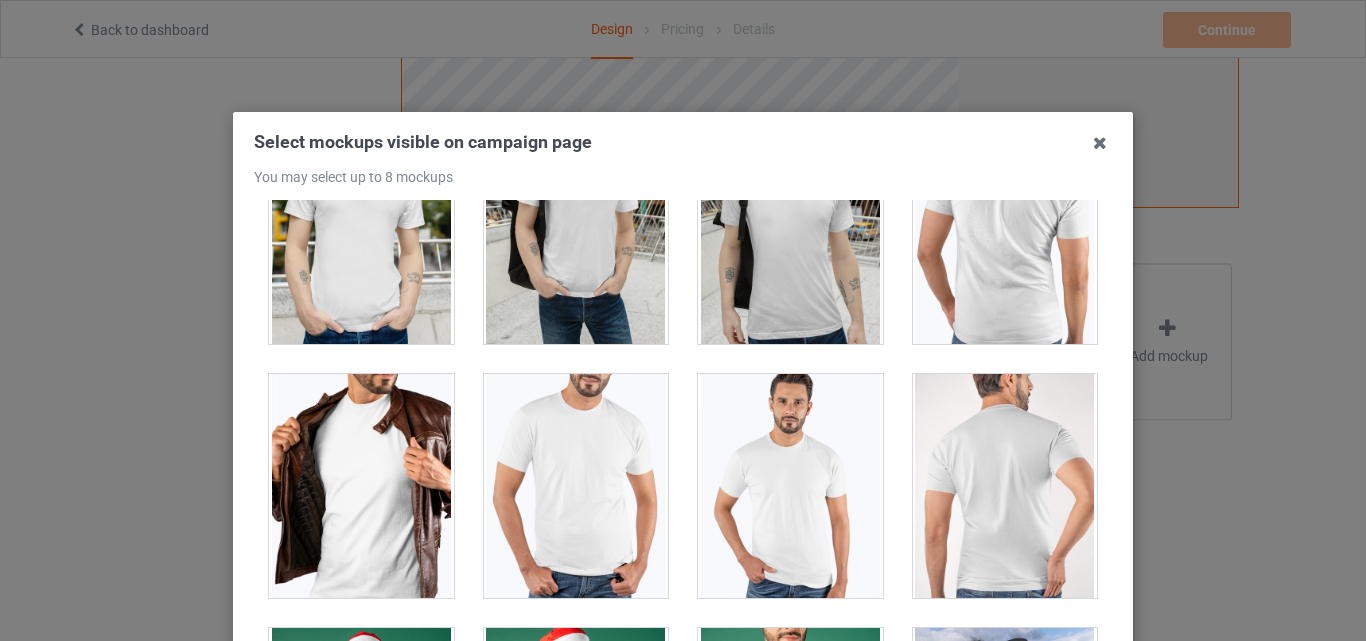 scroll, scrollTop: 1140, scrollLeft: 0, axis: vertical 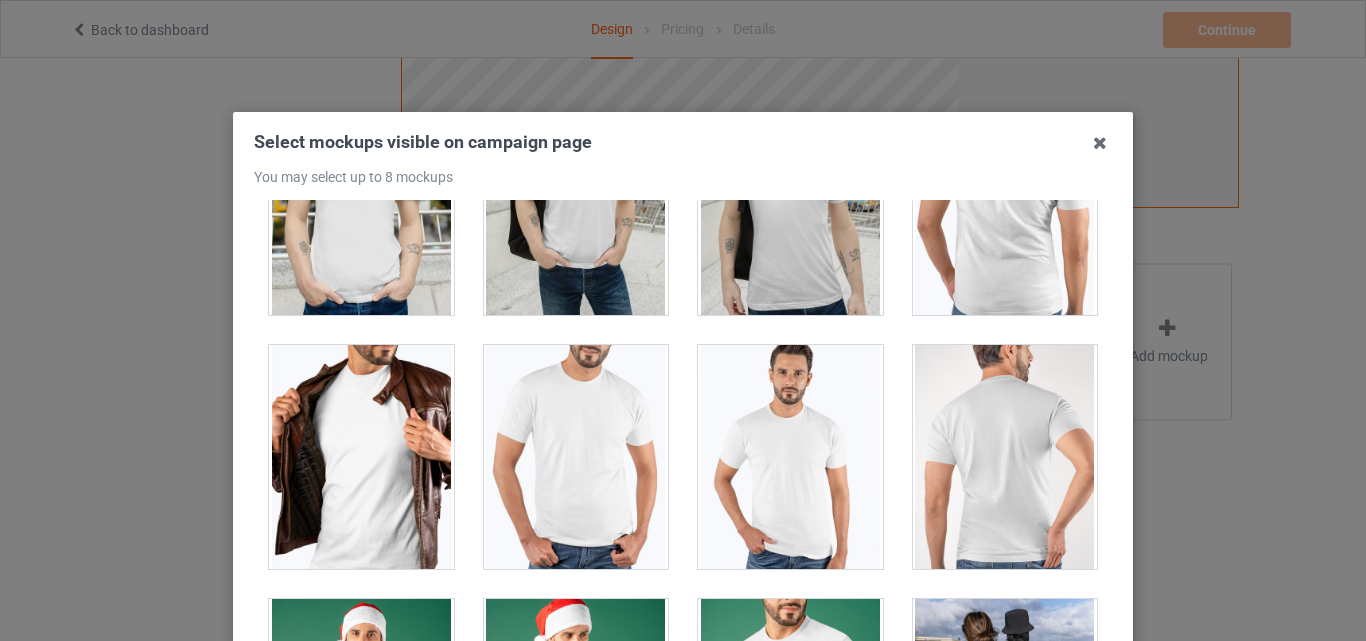 click at bounding box center [576, 457] 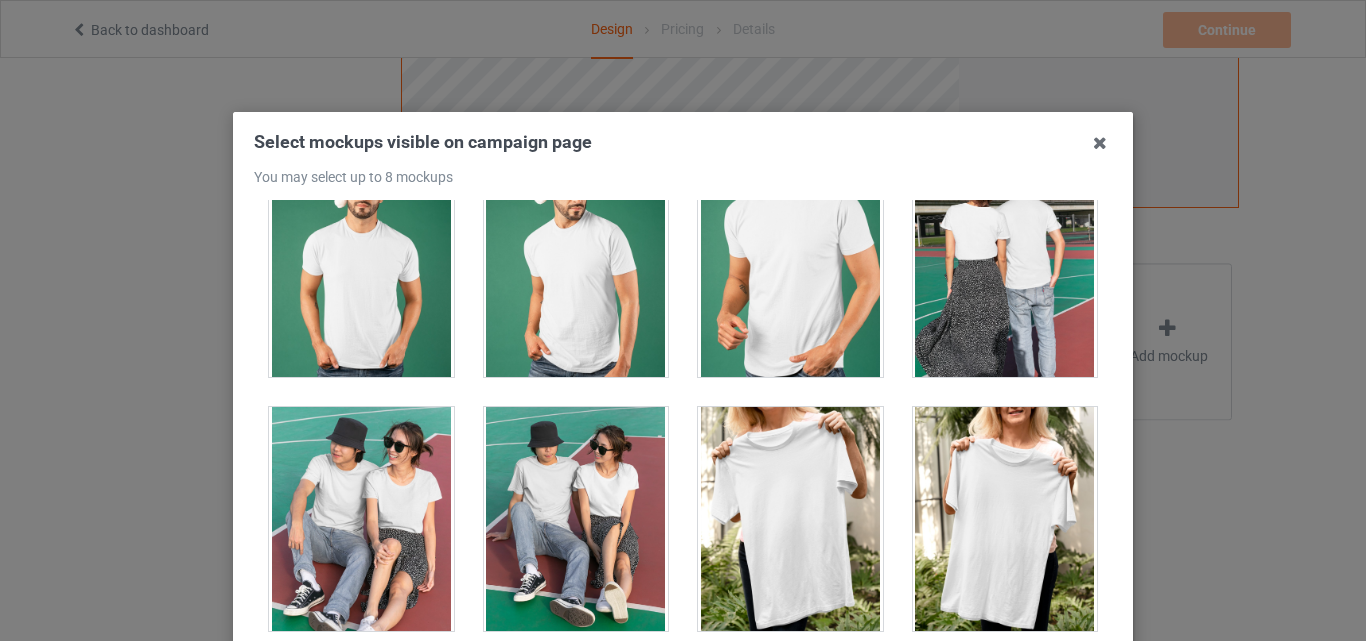 scroll, scrollTop: 1601, scrollLeft: 0, axis: vertical 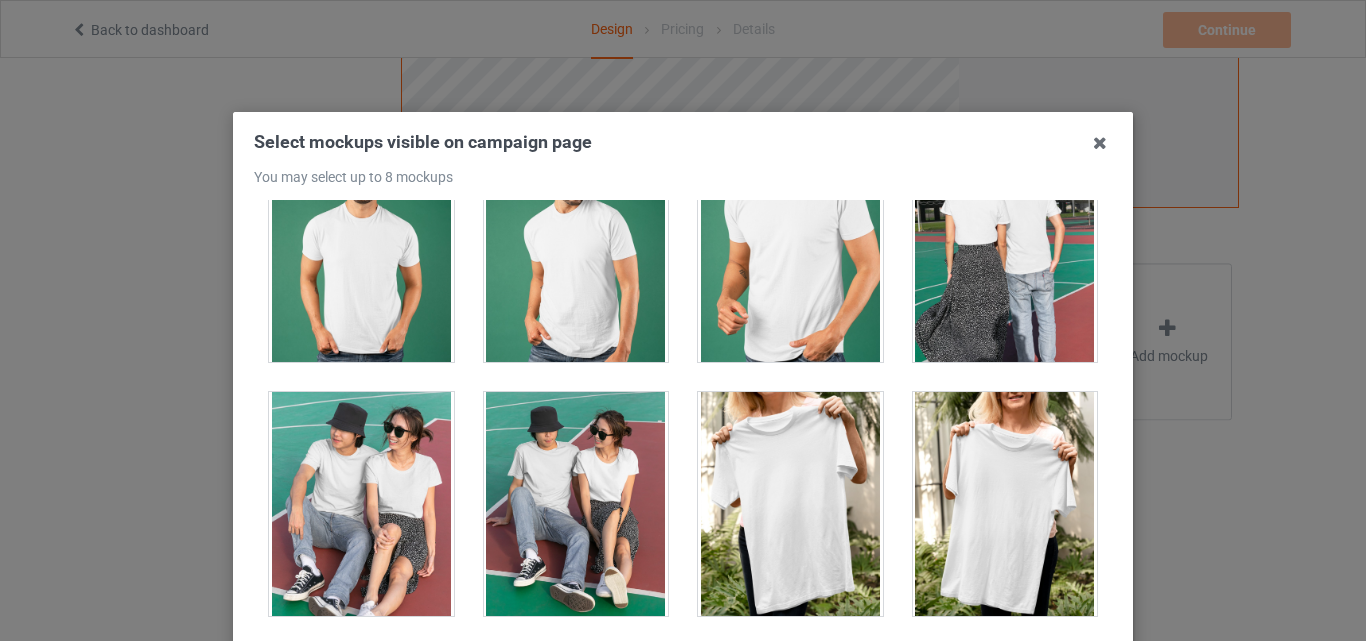 click at bounding box center (1005, 504) 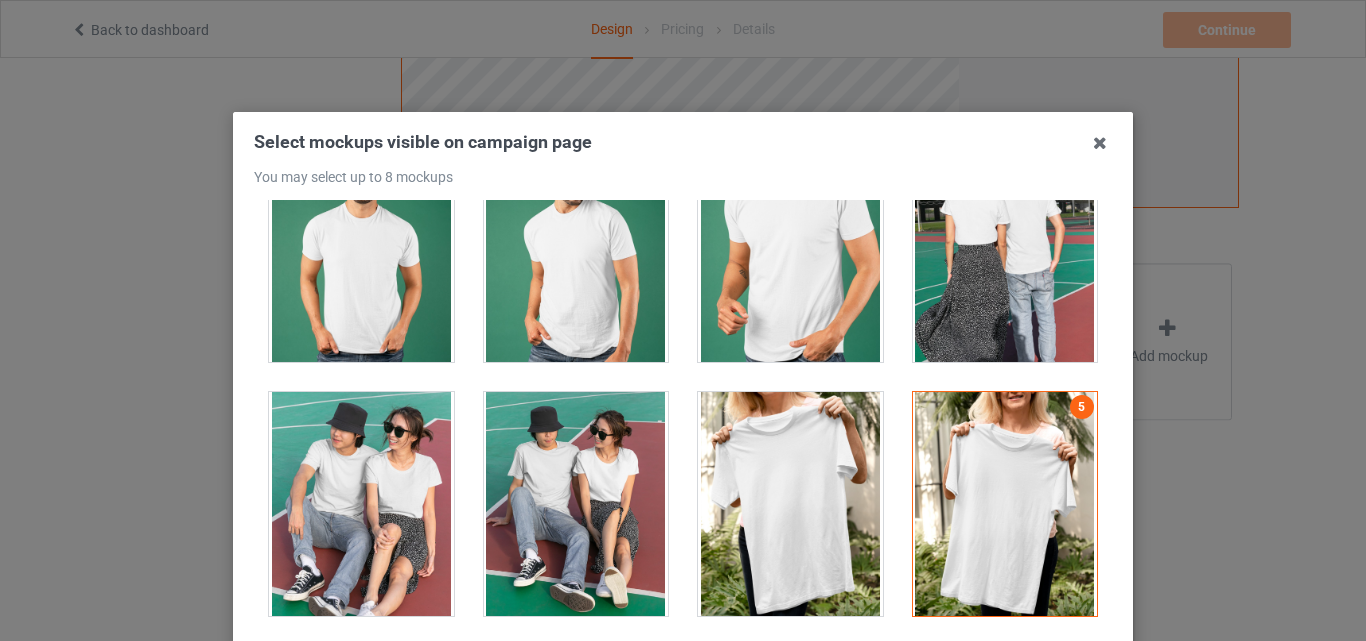 click at bounding box center (790, 504) 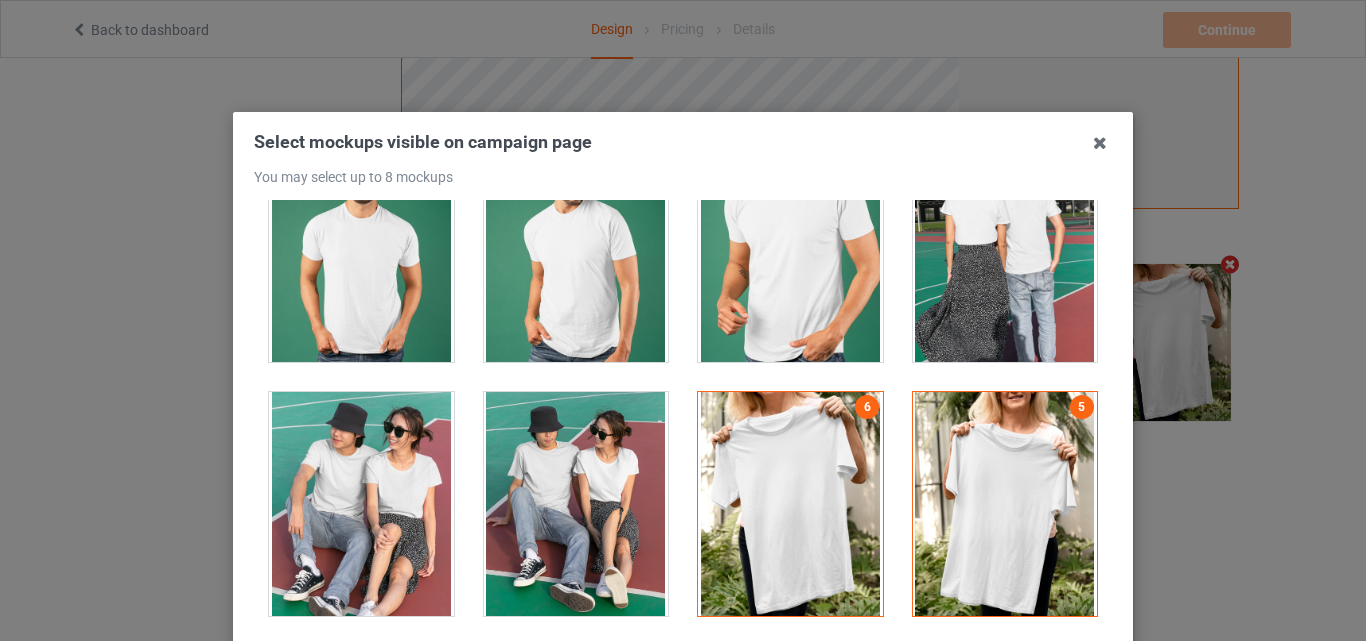 scroll, scrollTop: 654, scrollLeft: 0, axis: vertical 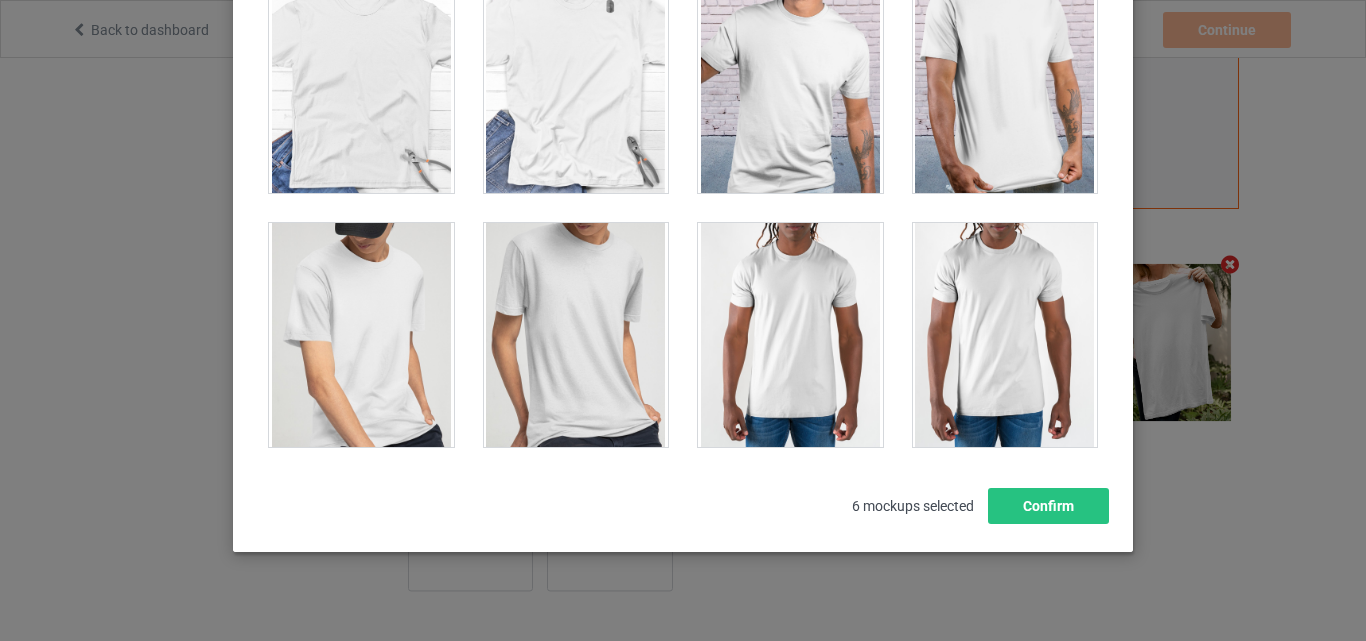 click at bounding box center [1005, 81] 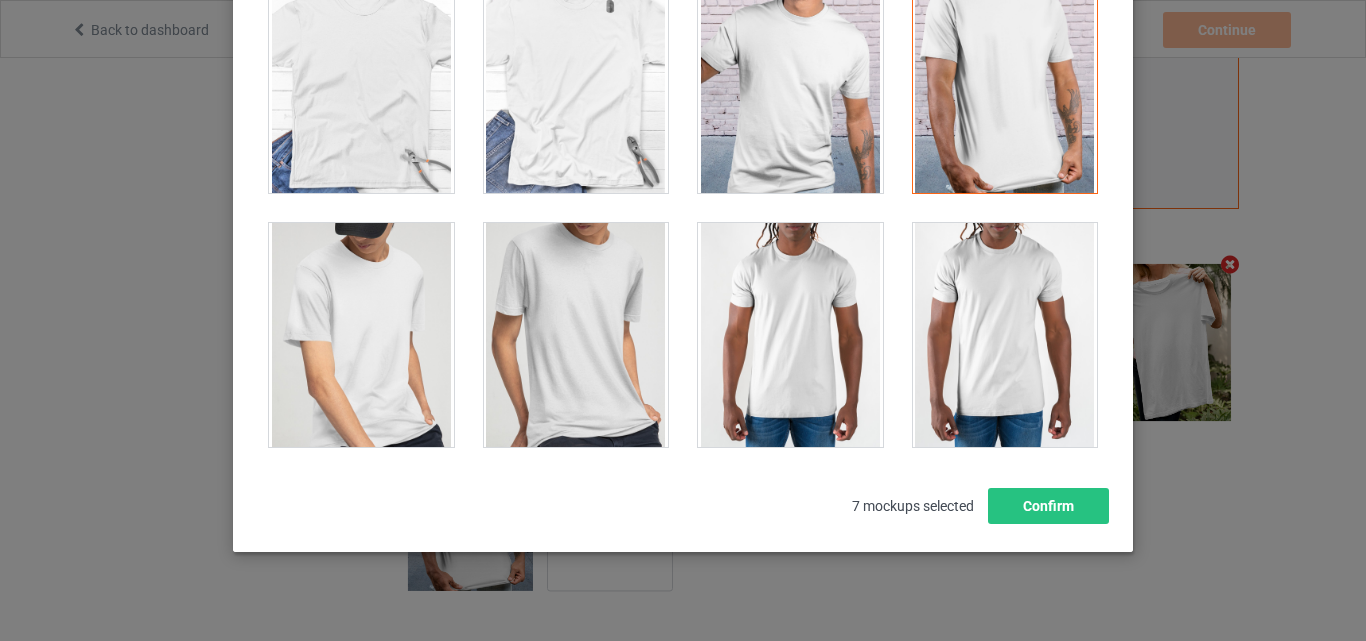 click at bounding box center (576, 81) 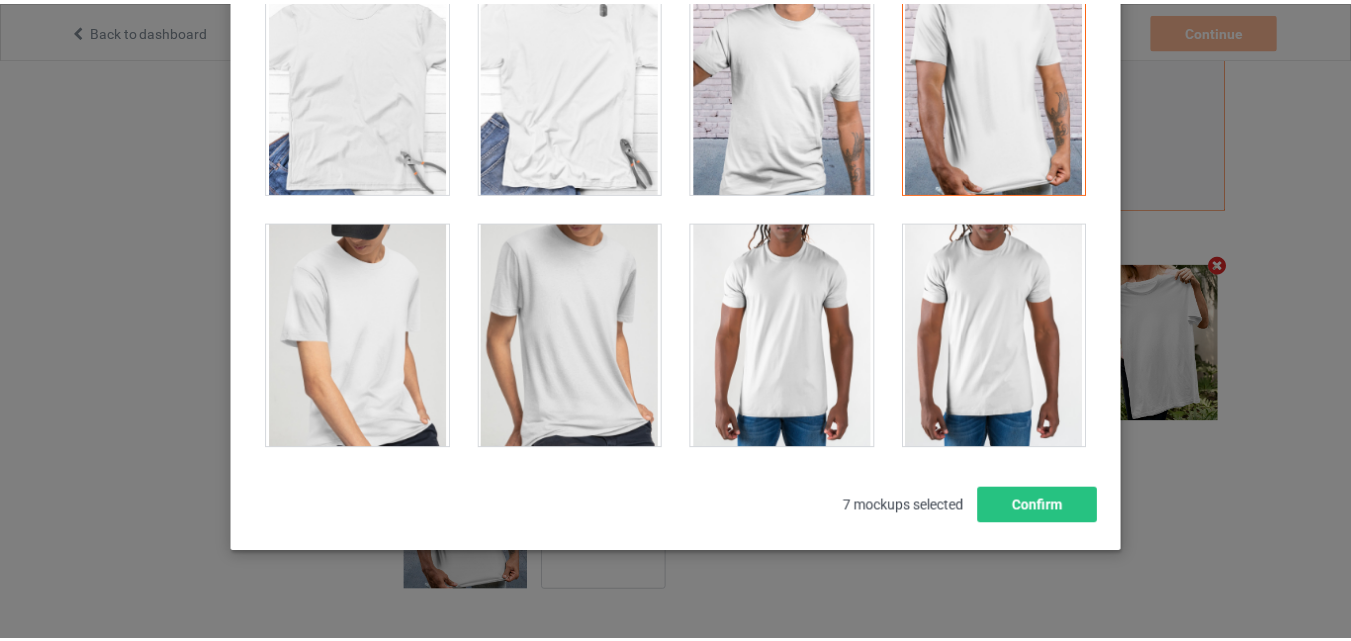 scroll, scrollTop: 653, scrollLeft: 0, axis: vertical 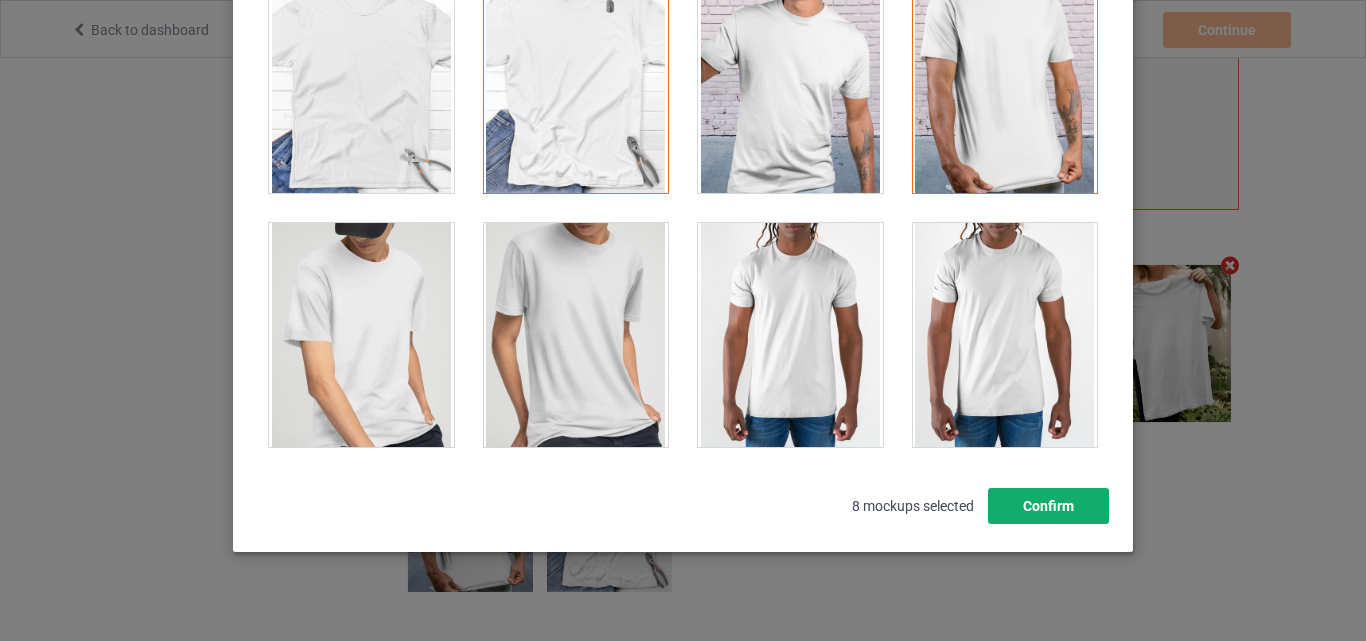 click on "Confirm" at bounding box center (1048, 506) 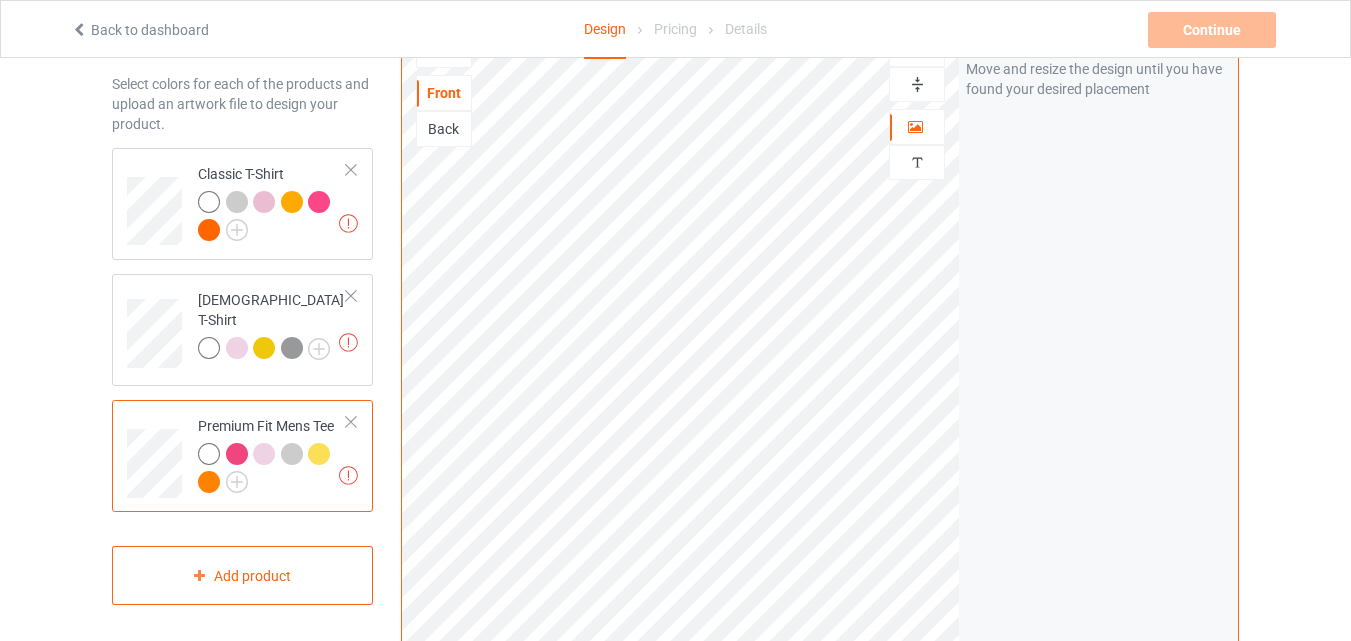 scroll, scrollTop: 96, scrollLeft: 0, axis: vertical 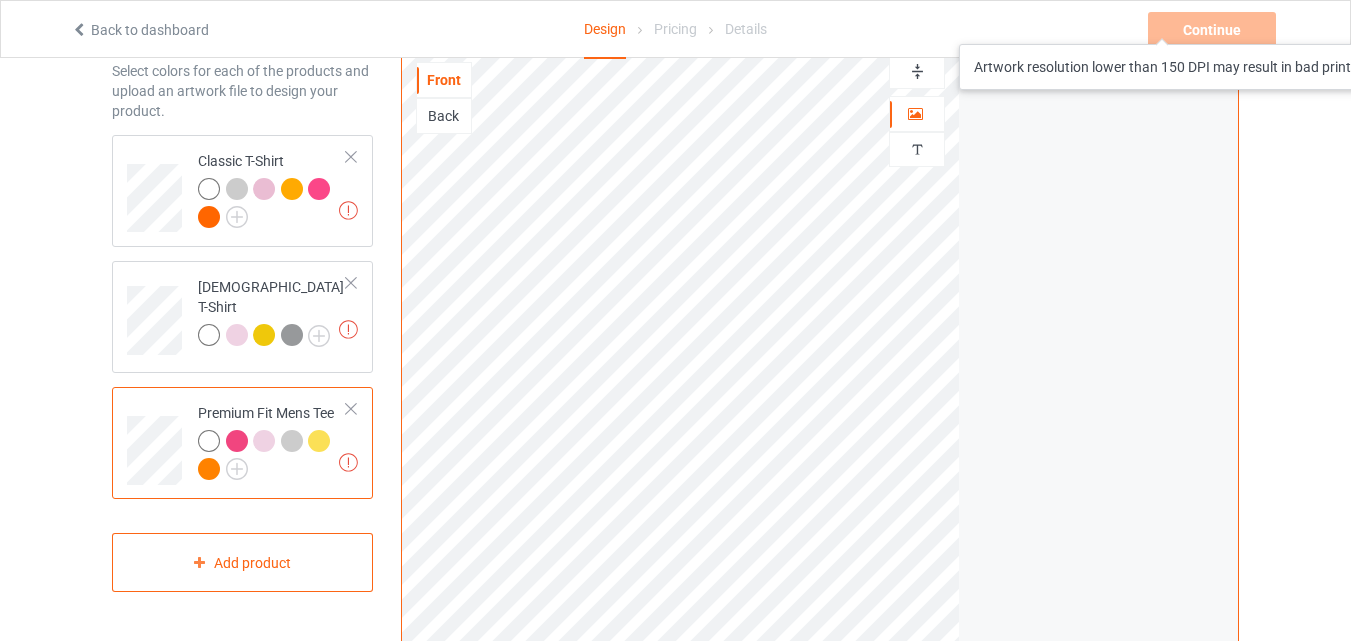 click on "Continue Artwork resolution lower than 150 DPI may result in bad print" at bounding box center (1214, 30) 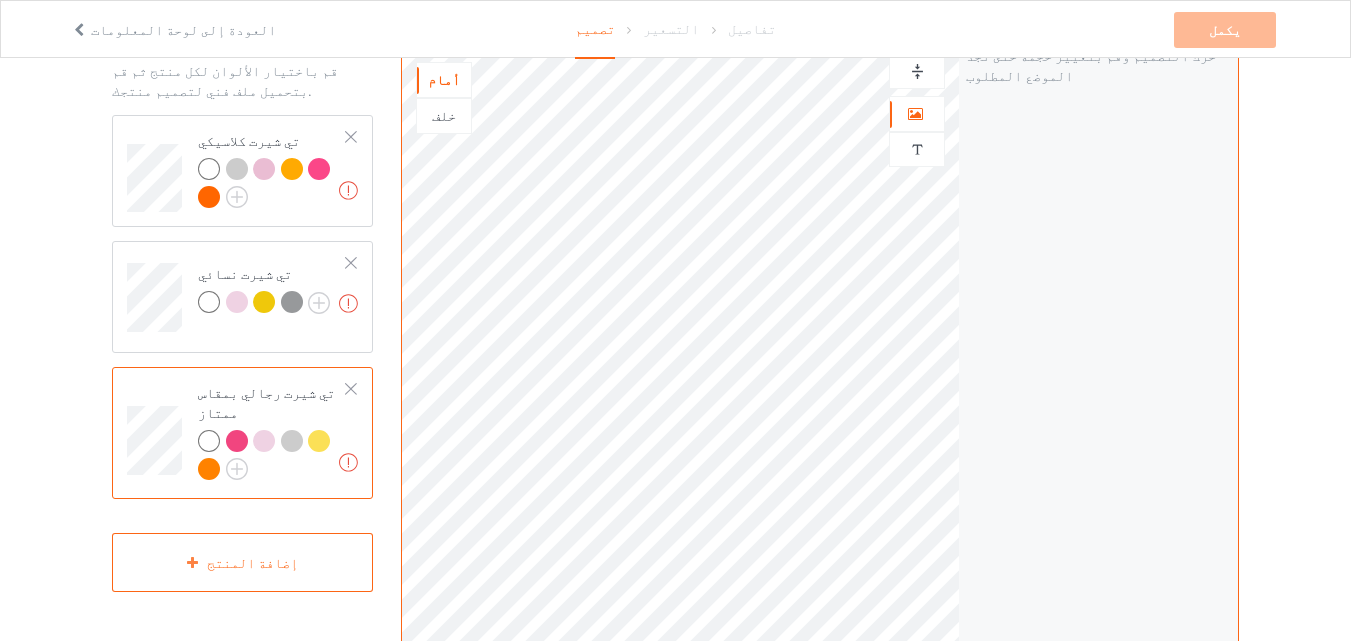 click on "يكمل قد يؤدي دقة العمل الفني التي تقل عن 150 نقطة في البوصة إلى طباعة سيئة" at bounding box center [1088, 30] 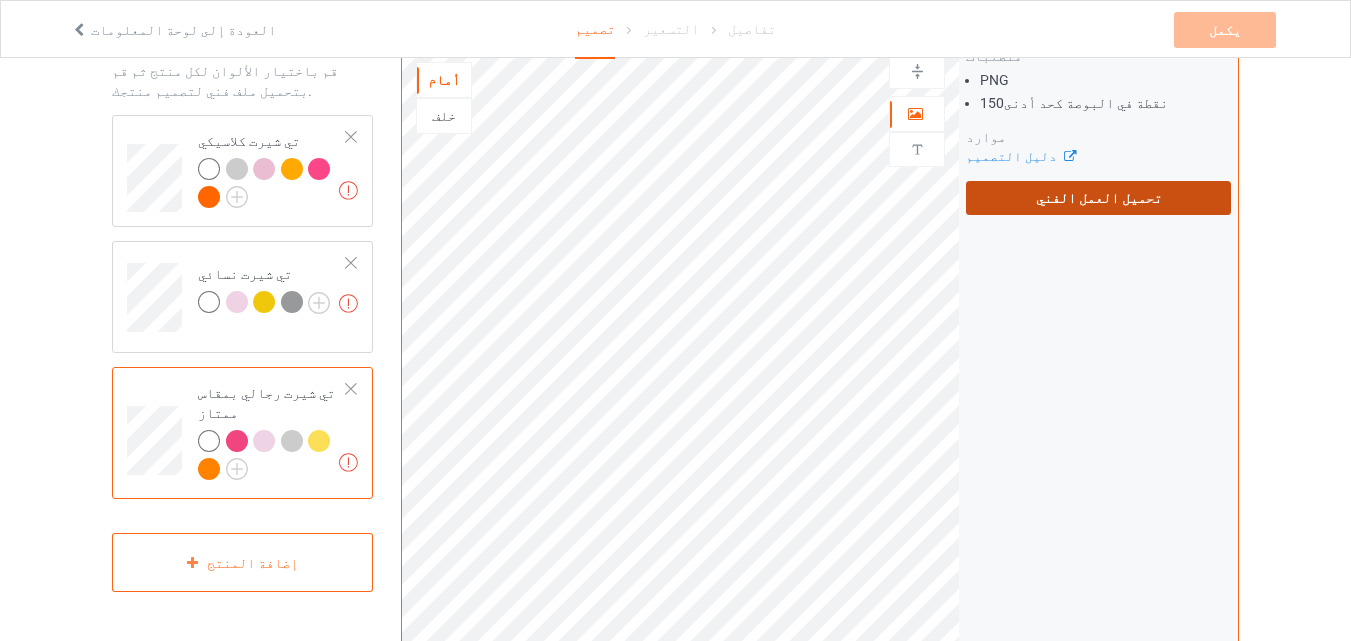 click on "تحميل العمل الفني" at bounding box center (1099, 198) 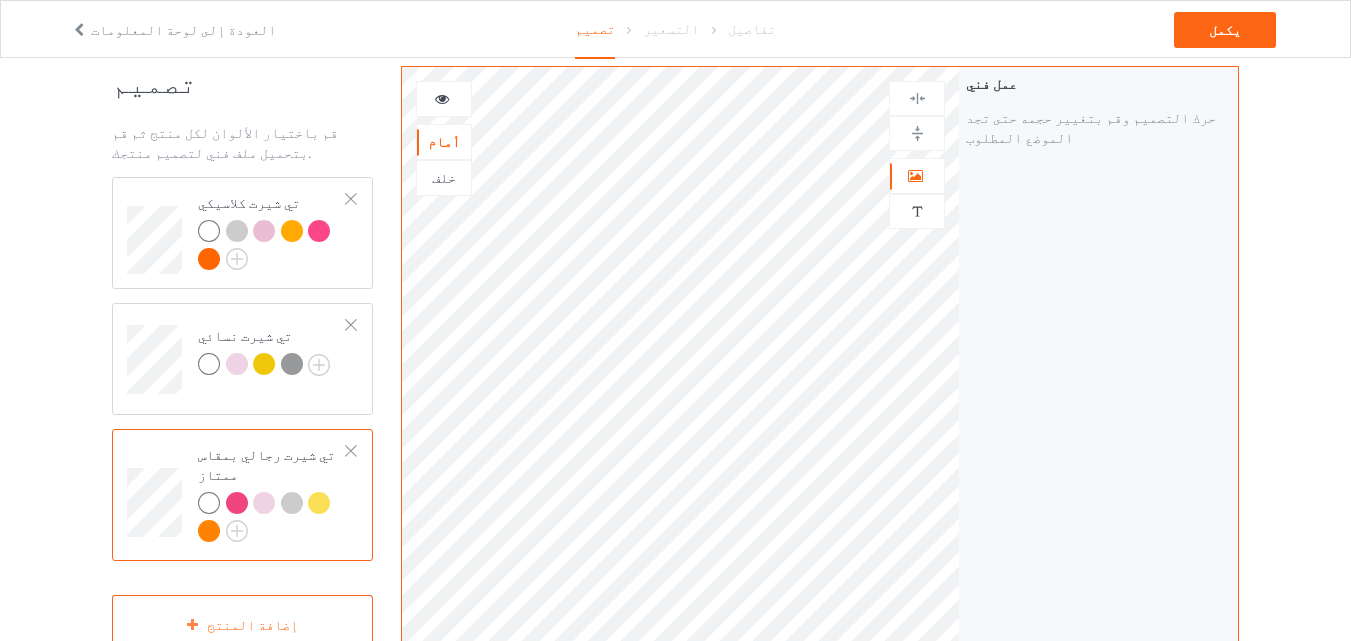 scroll, scrollTop: 96, scrollLeft: 0, axis: vertical 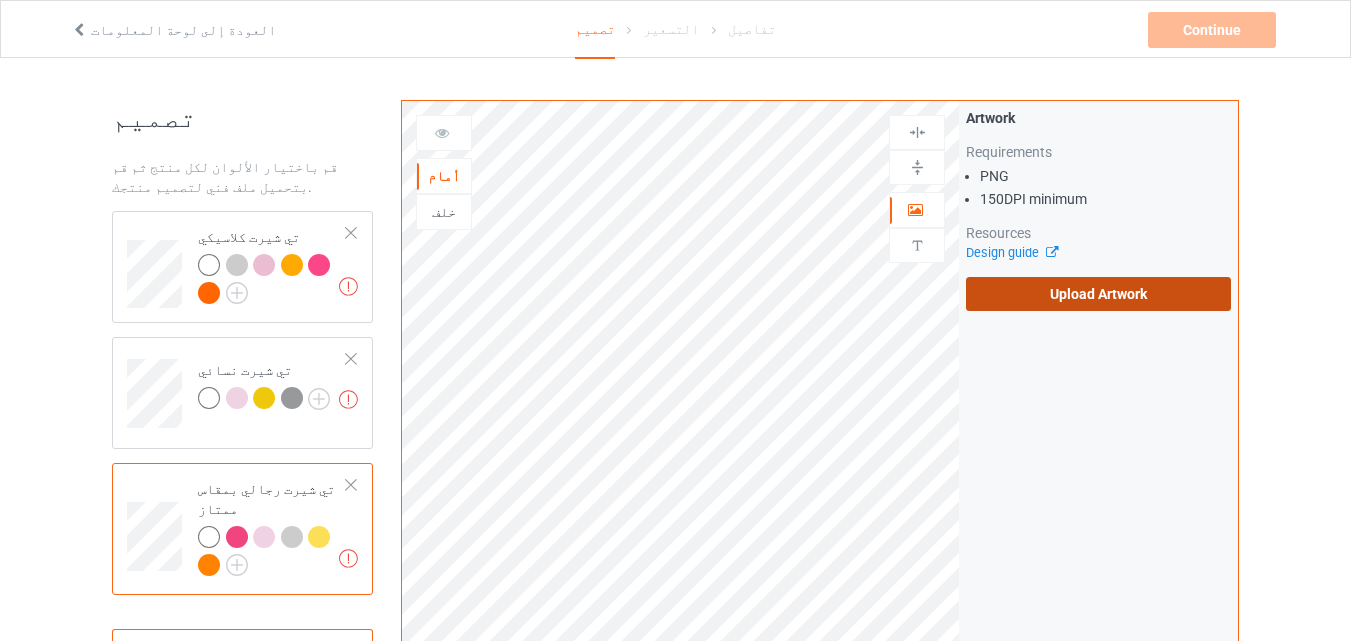 click on "Upload Artwork" at bounding box center [1098, 294] 